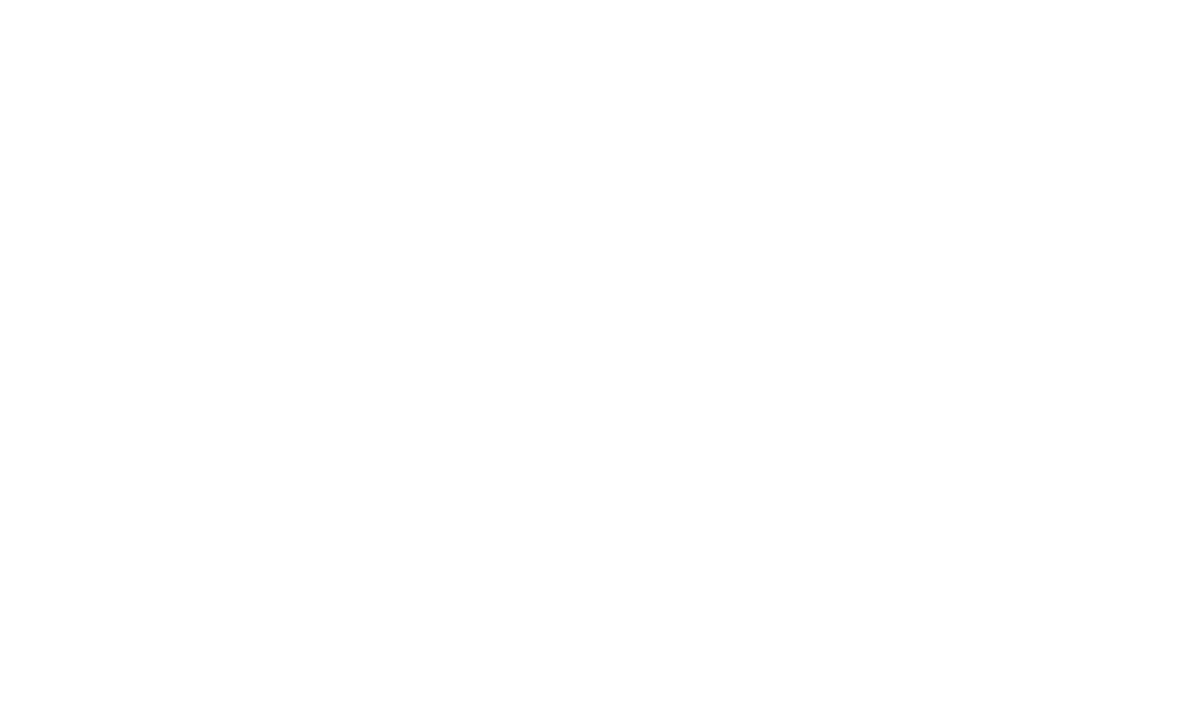 scroll, scrollTop: 0, scrollLeft: 0, axis: both 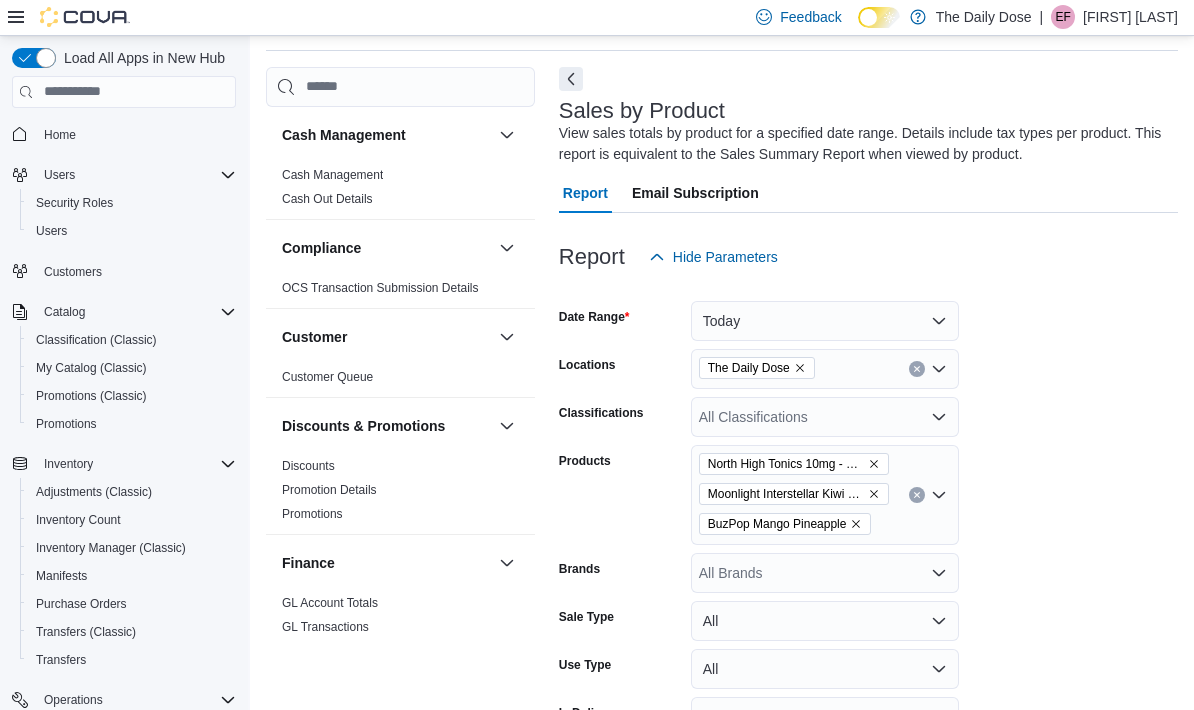 click on "Home" at bounding box center [60, 135] 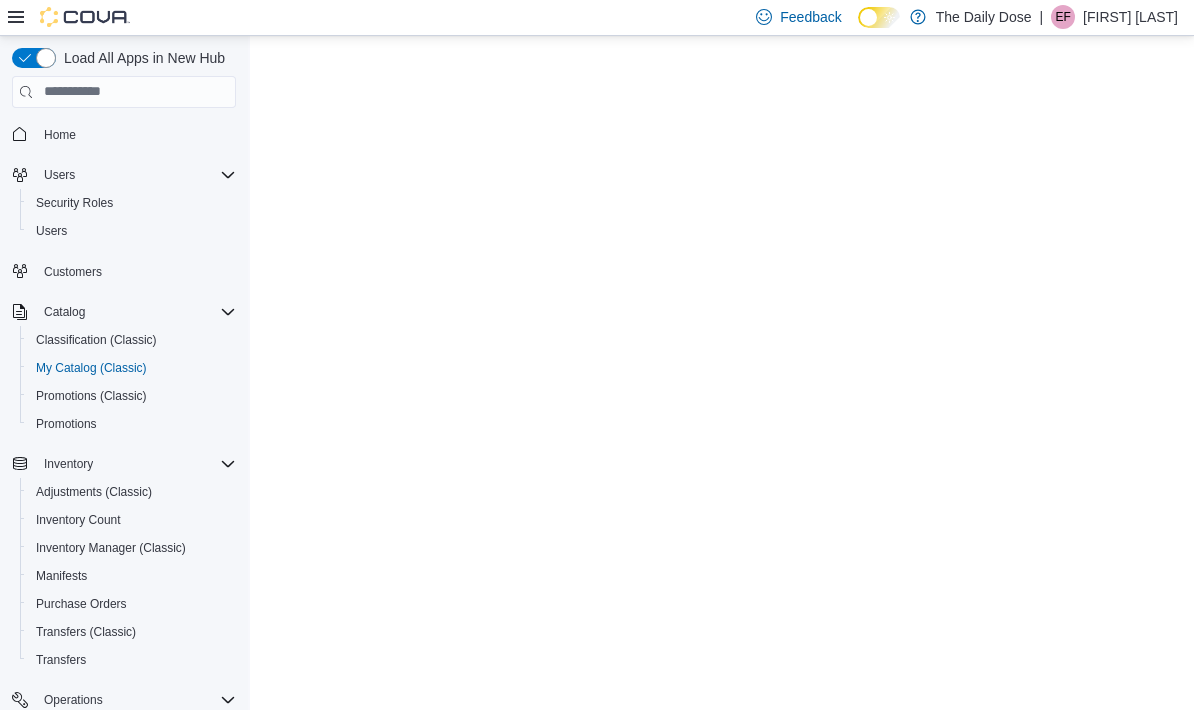 scroll, scrollTop: 0, scrollLeft: 0, axis: both 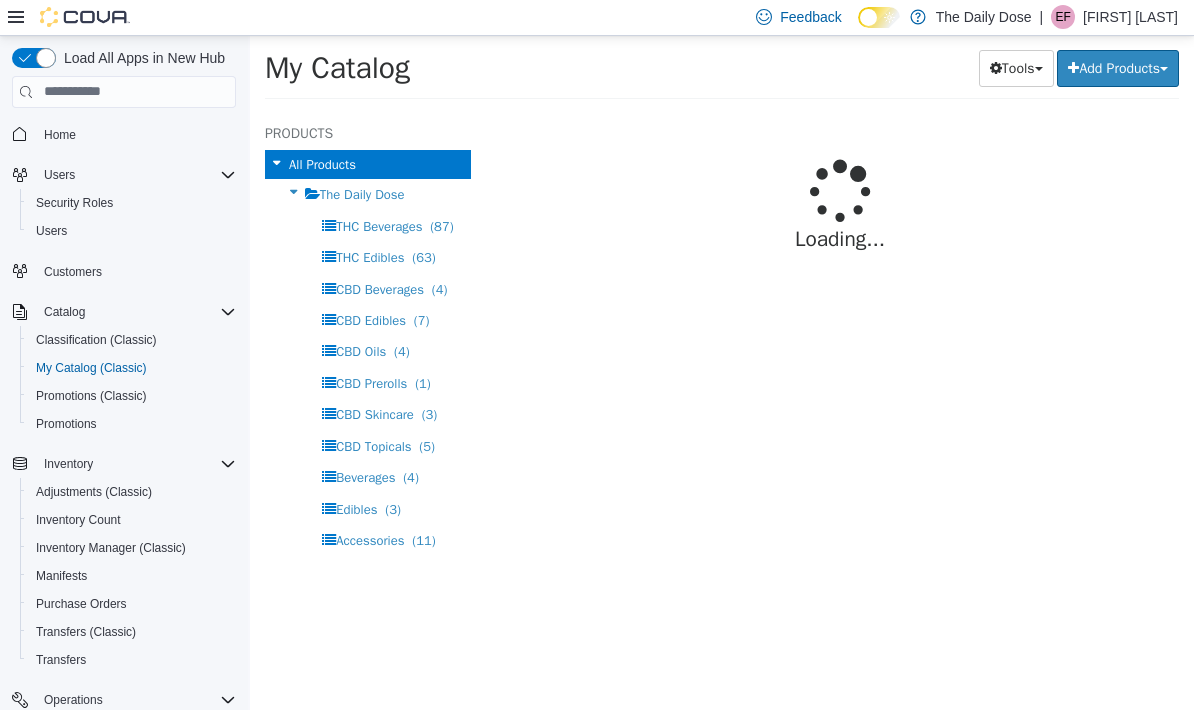 select on "**********" 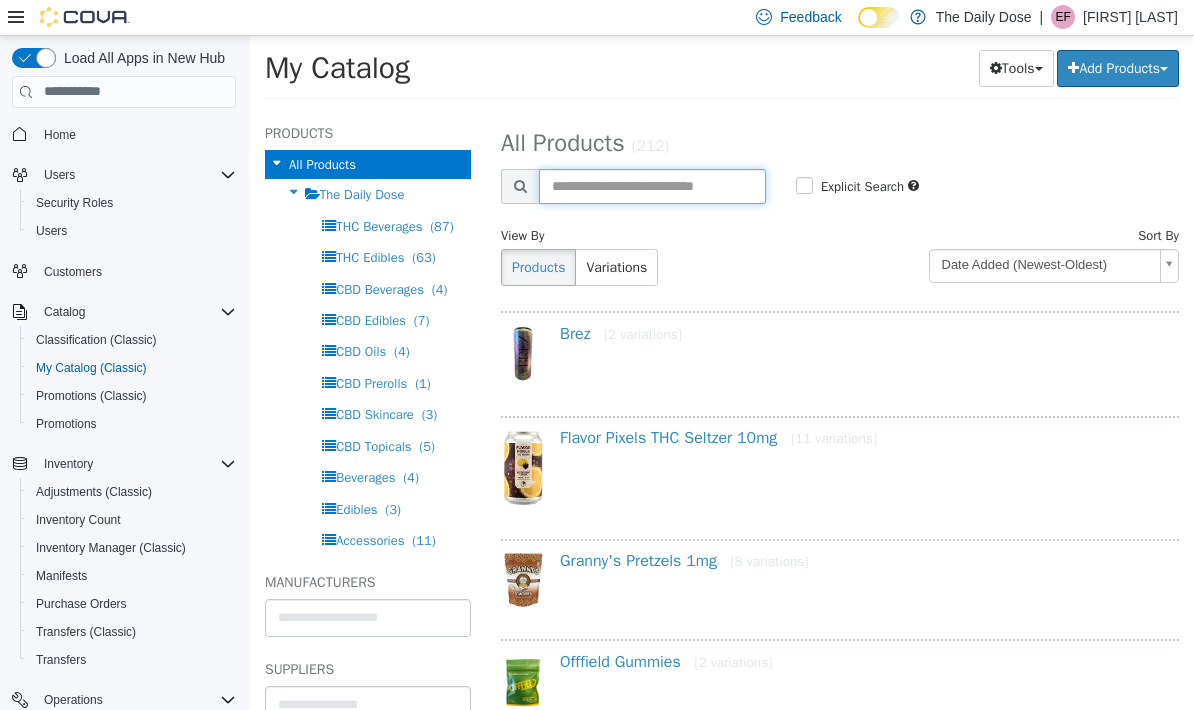 click at bounding box center [652, 185] 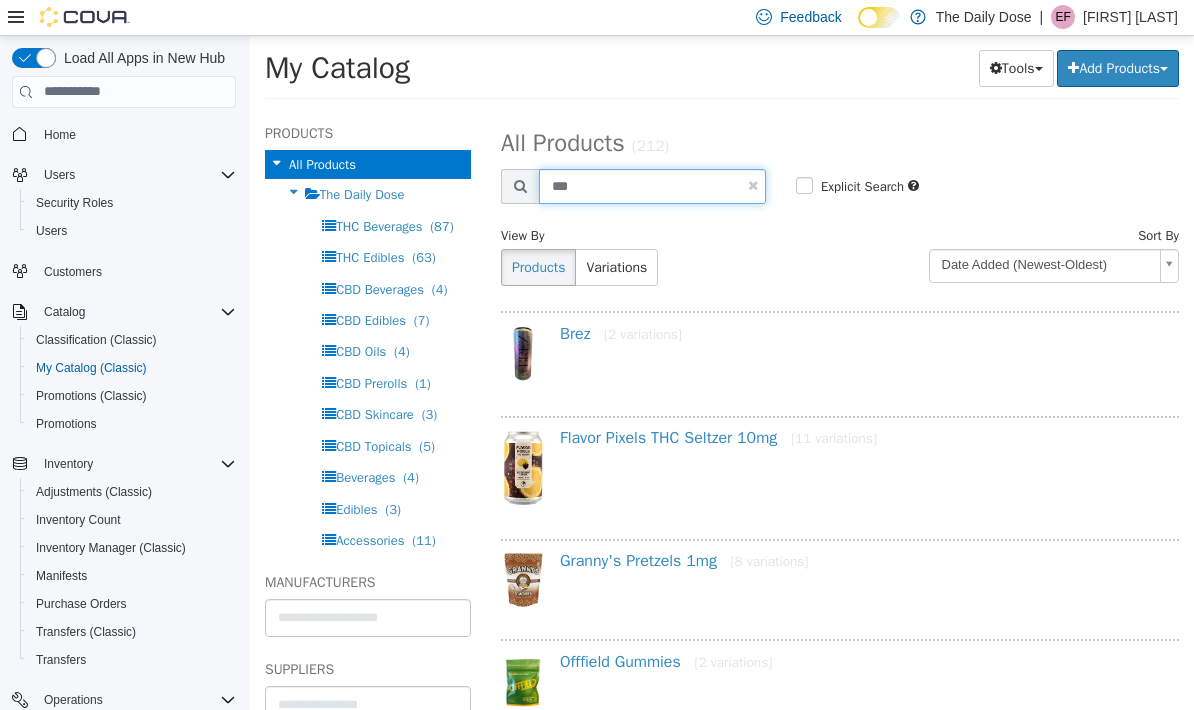 type on "***" 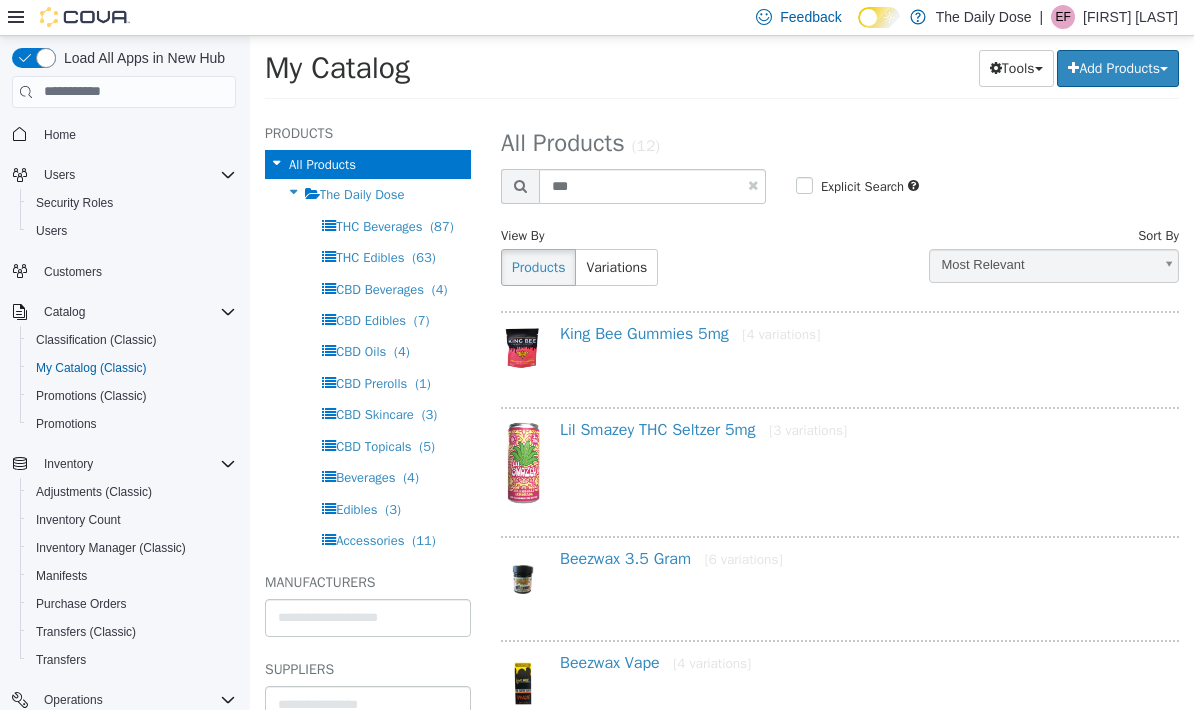 click on "Lil Smazey THC Seltzer 5mg
[3 variations]" at bounding box center [703, 429] 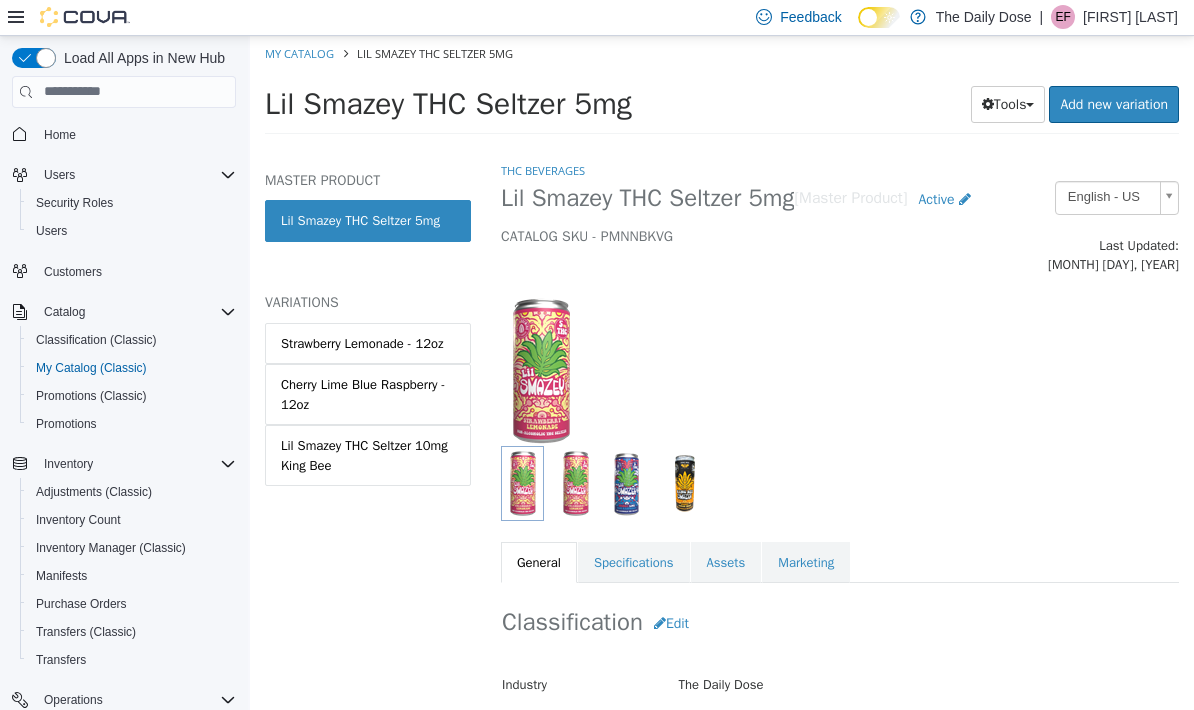 click on "Lil Smazey THC Seltzer 10mg King Bee" at bounding box center [368, 454] 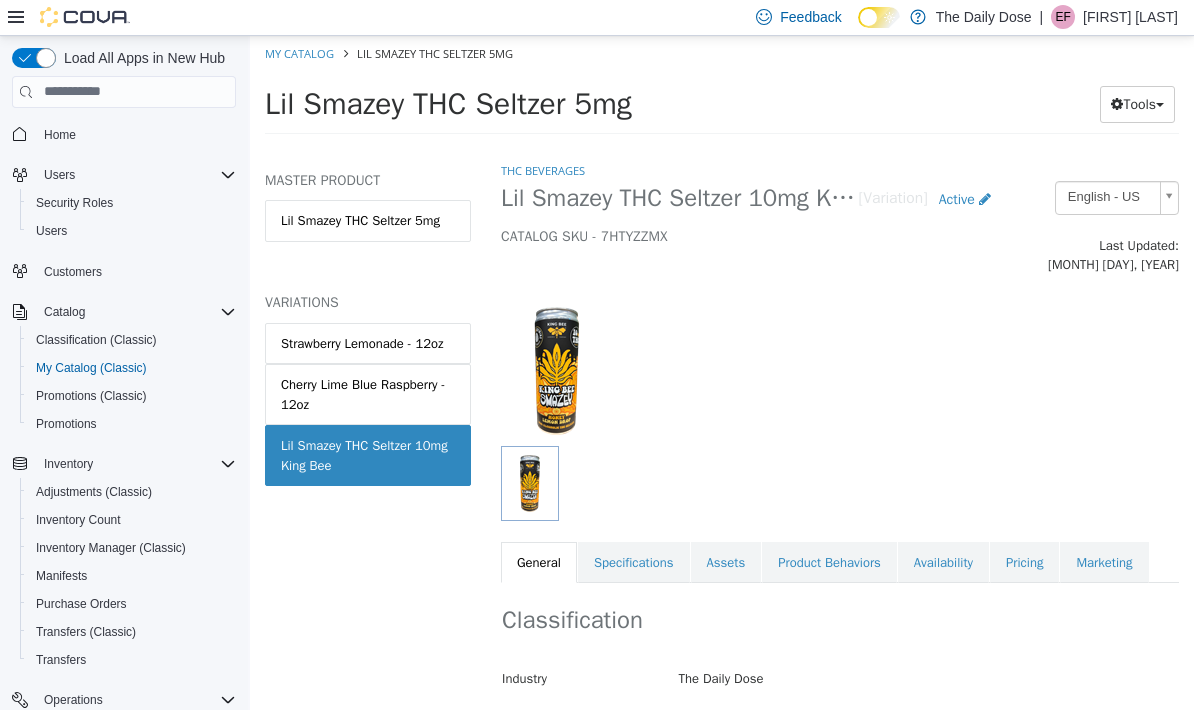 scroll, scrollTop: 0, scrollLeft: 8, axis: horizontal 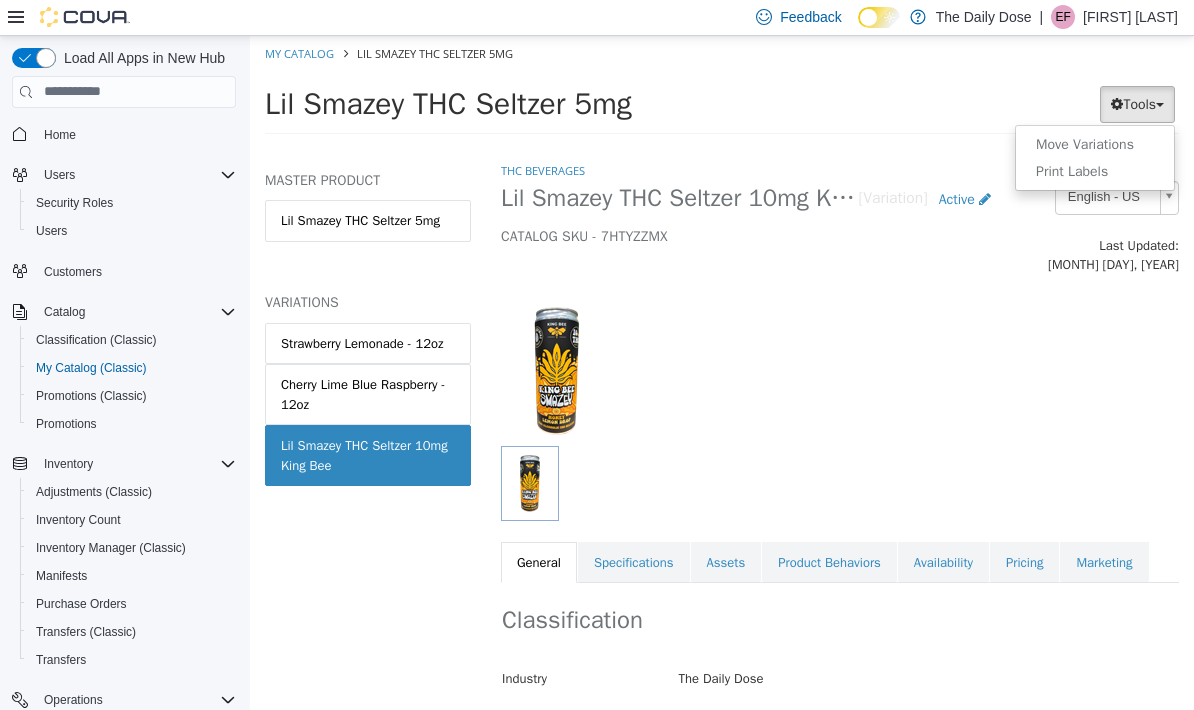 click on "Move Variations" at bounding box center (1095, 143) 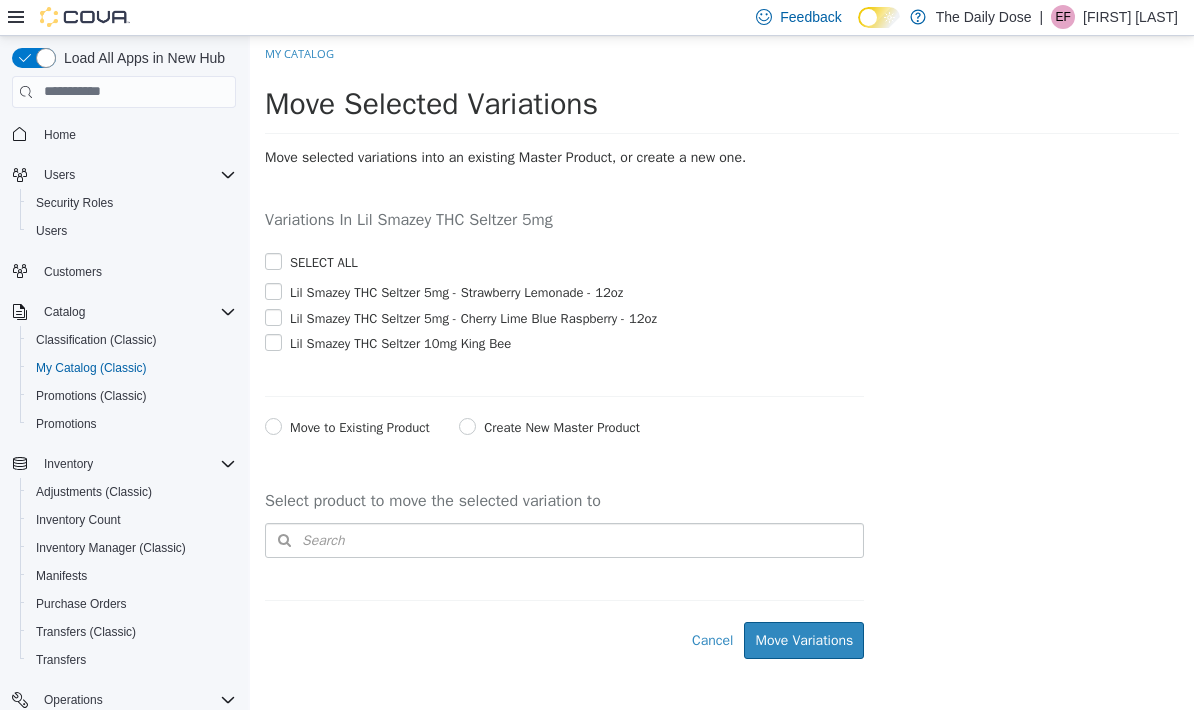 click on "Lil Smazey THC Seltzer 5mg - Cherry Lime Blue Raspberry - 12oz" at bounding box center (471, 318) 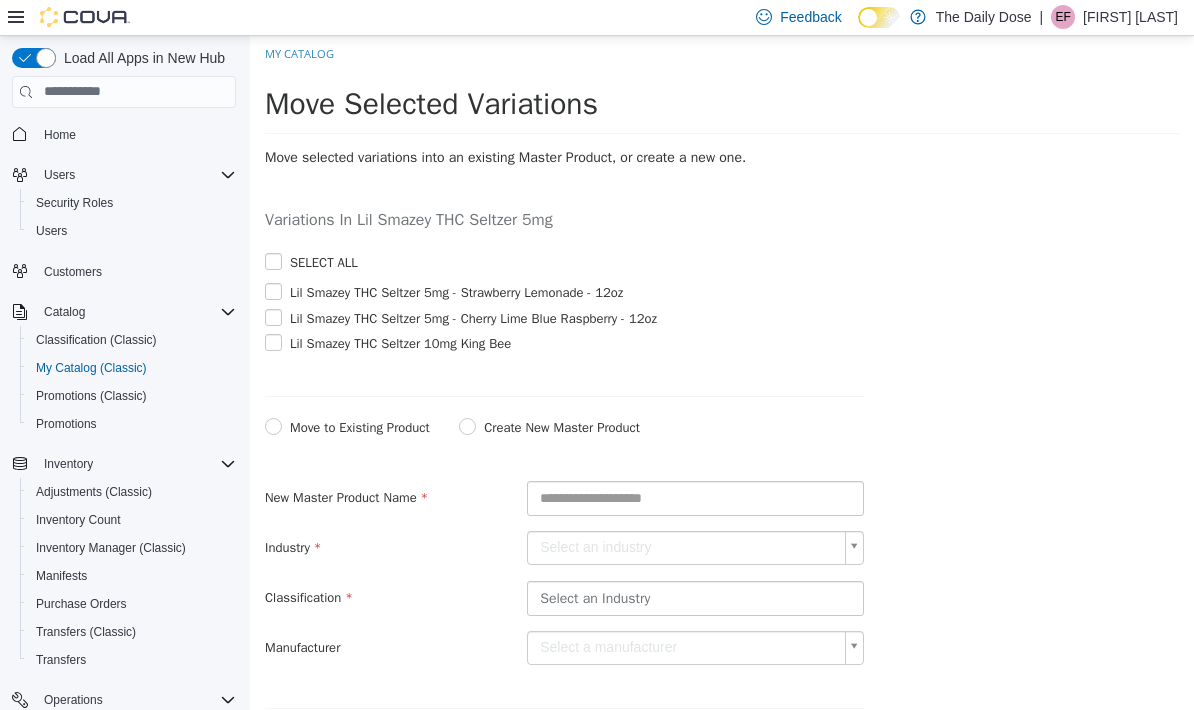 scroll, scrollTop: 80, scrollLeft: 0, axis: vertical 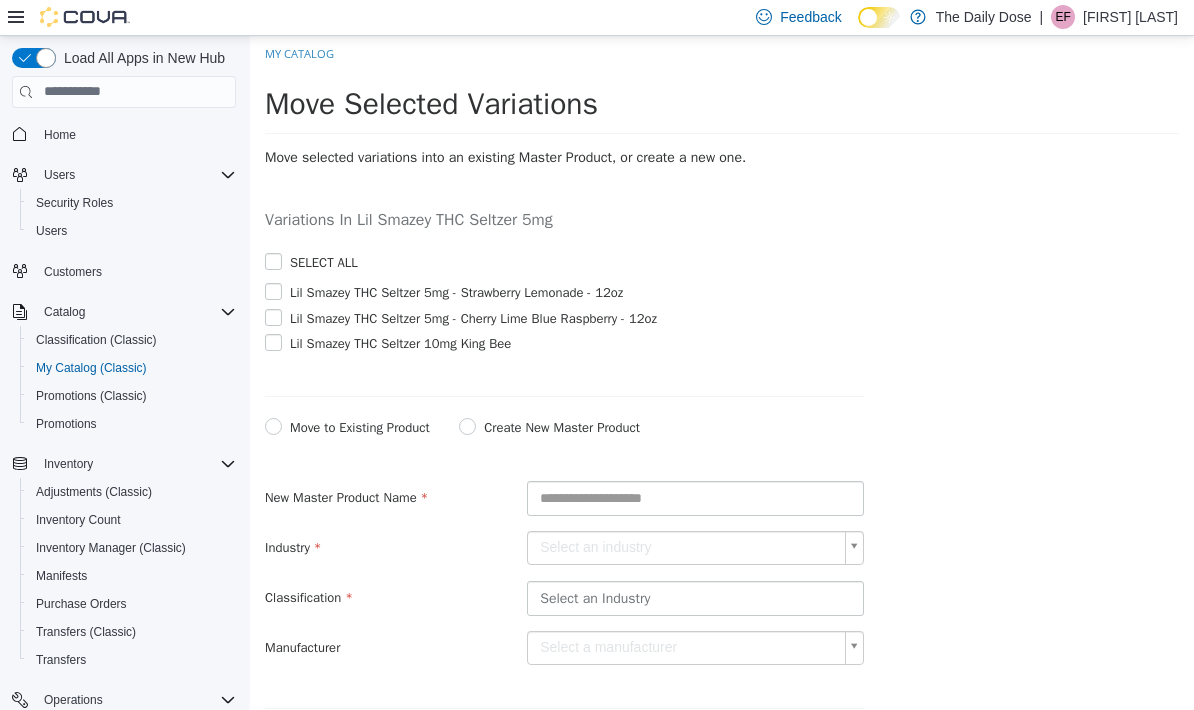 click at bounding box center [695, 497] 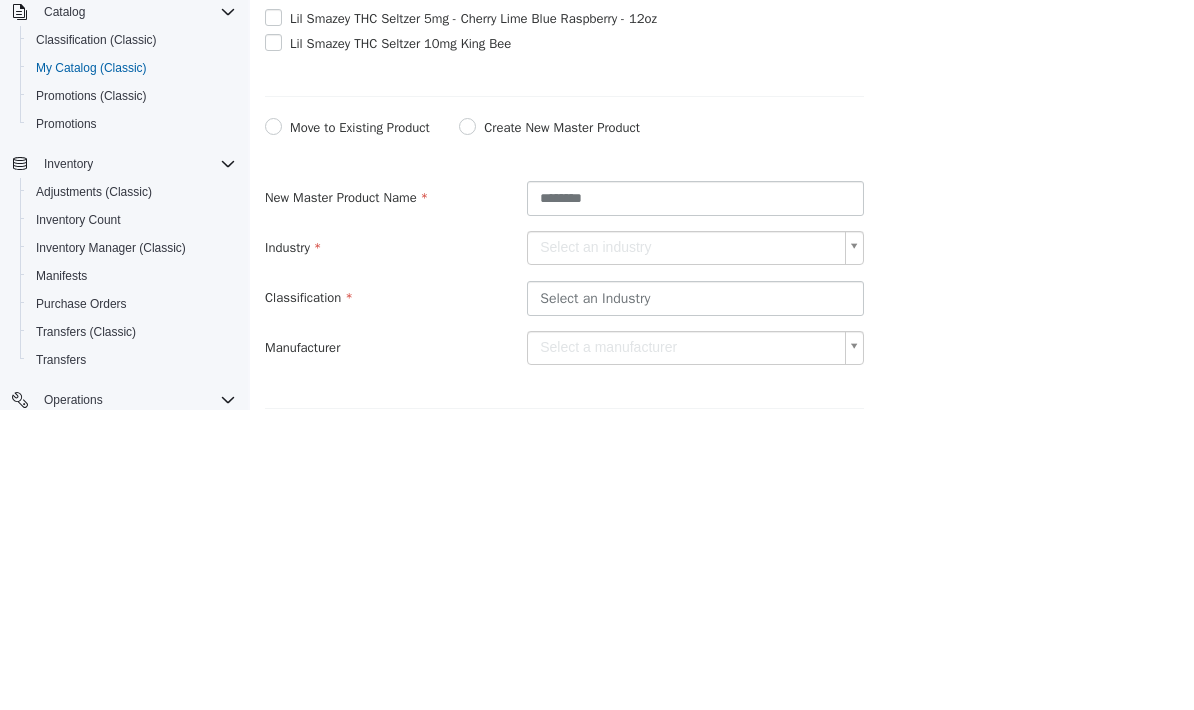 type on "********" 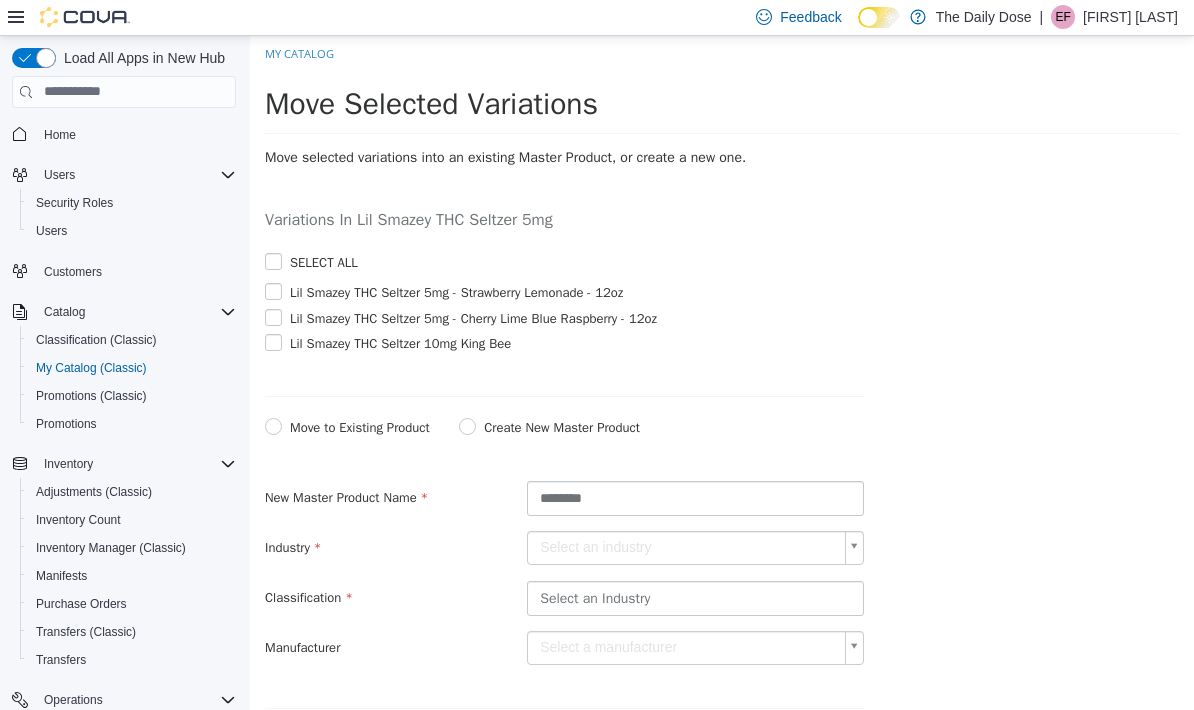 scroll, scrollTop: 0, scrollLeft: 0, axis: both 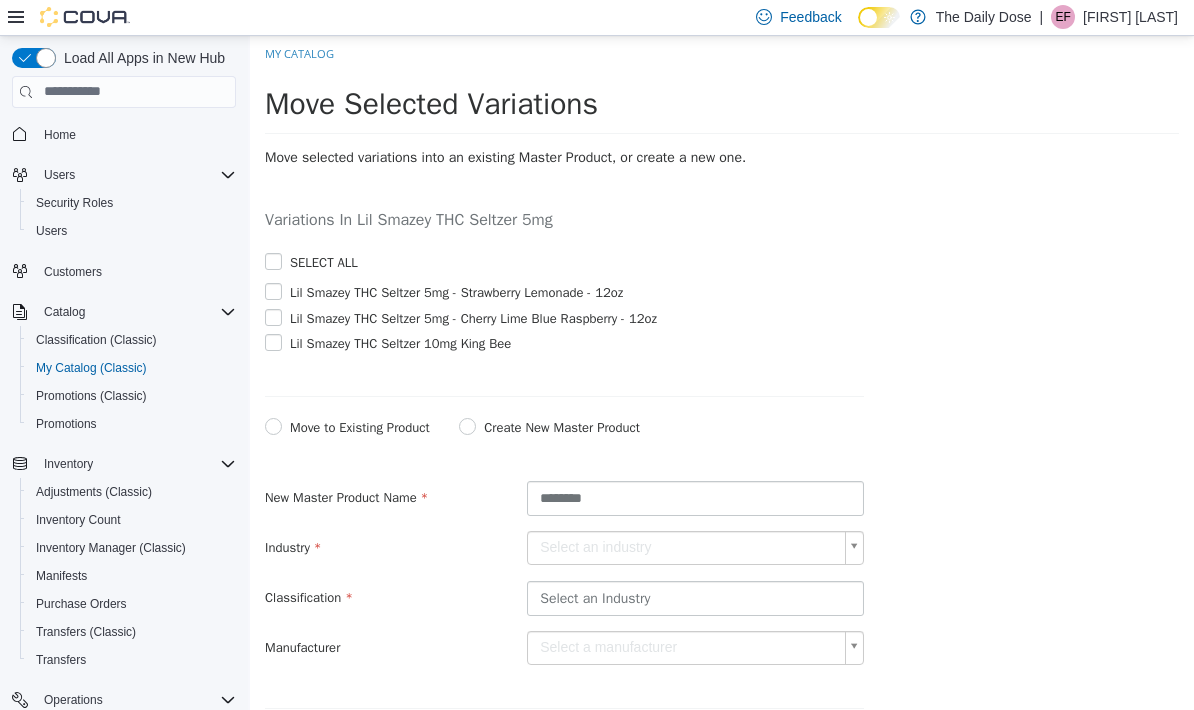 click on "My Catalog" at bounding box center [299, 52] 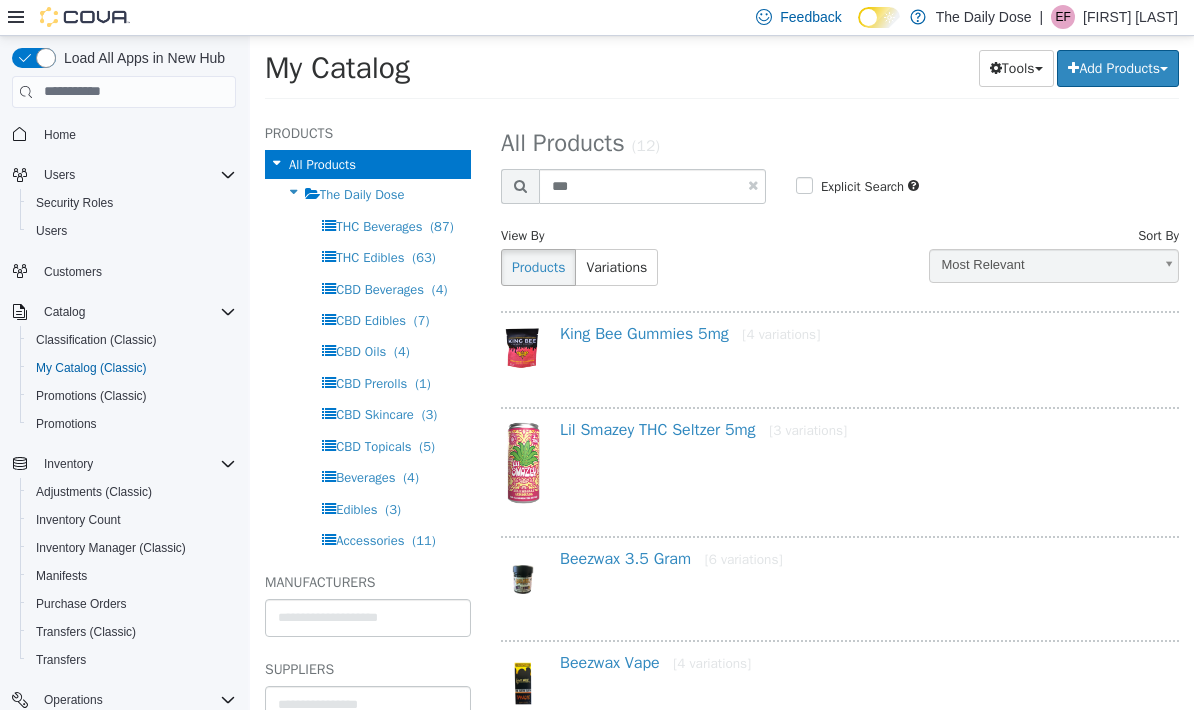 scroll, scrollTop: 0, scrollLeft: 0, axis: both 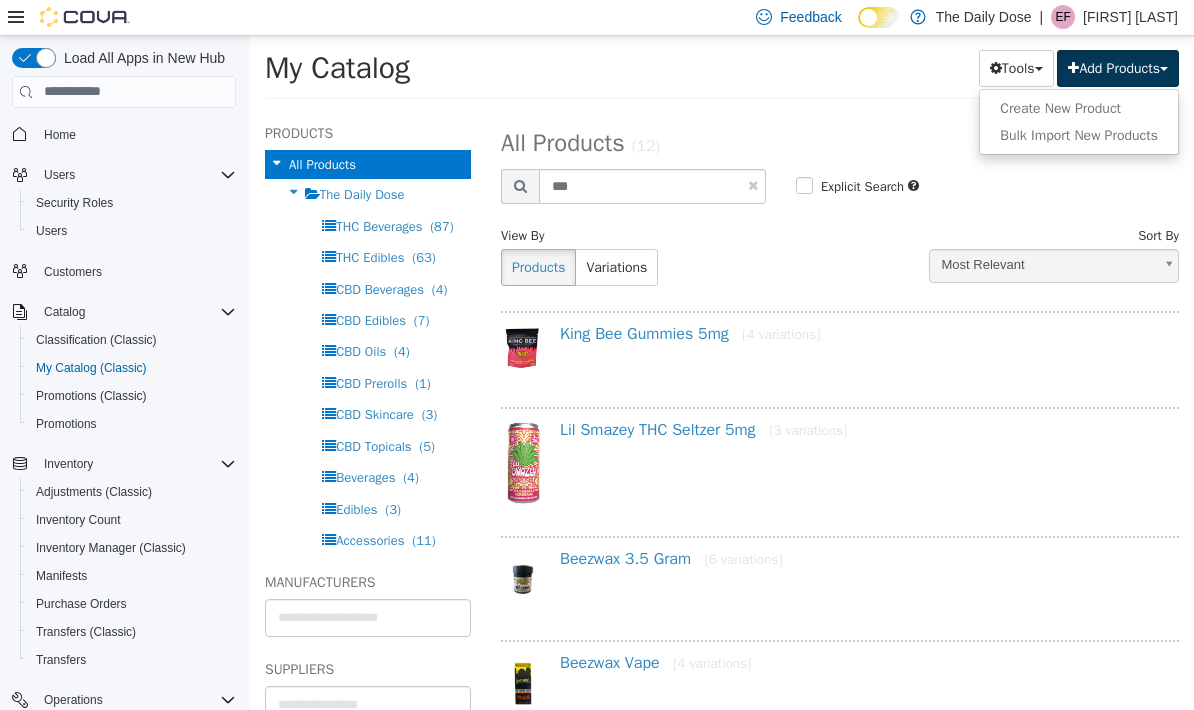 click on "Create New Product" at bounding box center (1079, 107) 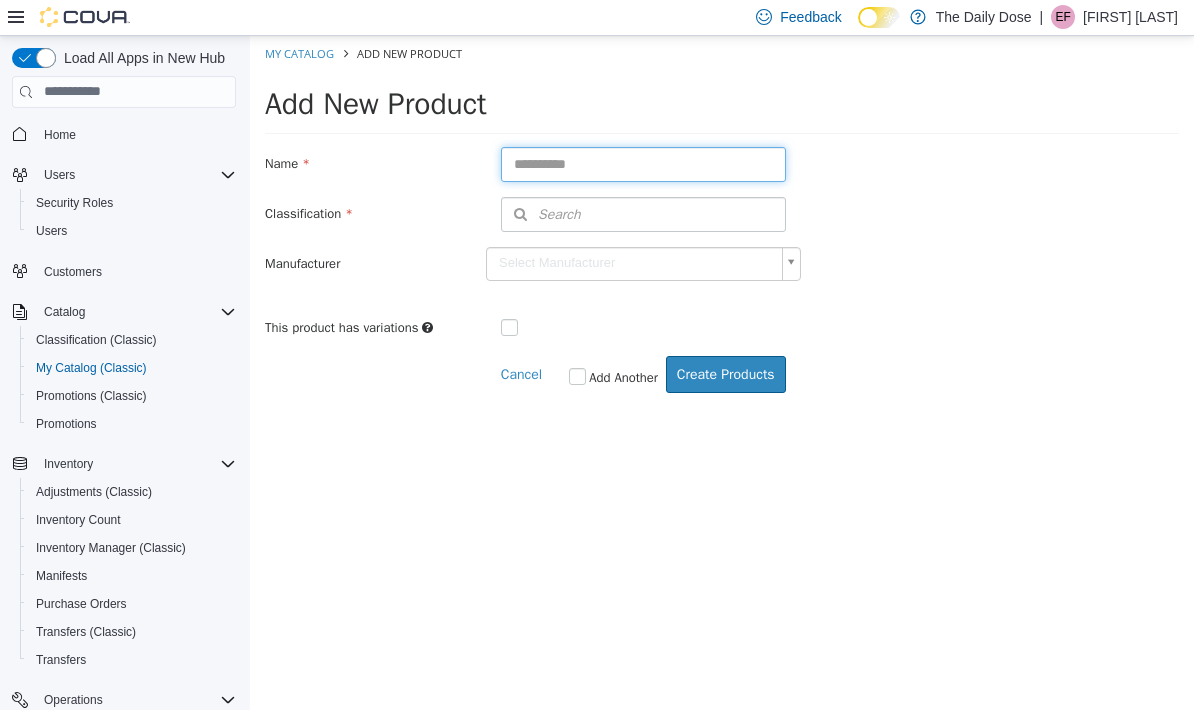 click at bounding box center (643, 163) 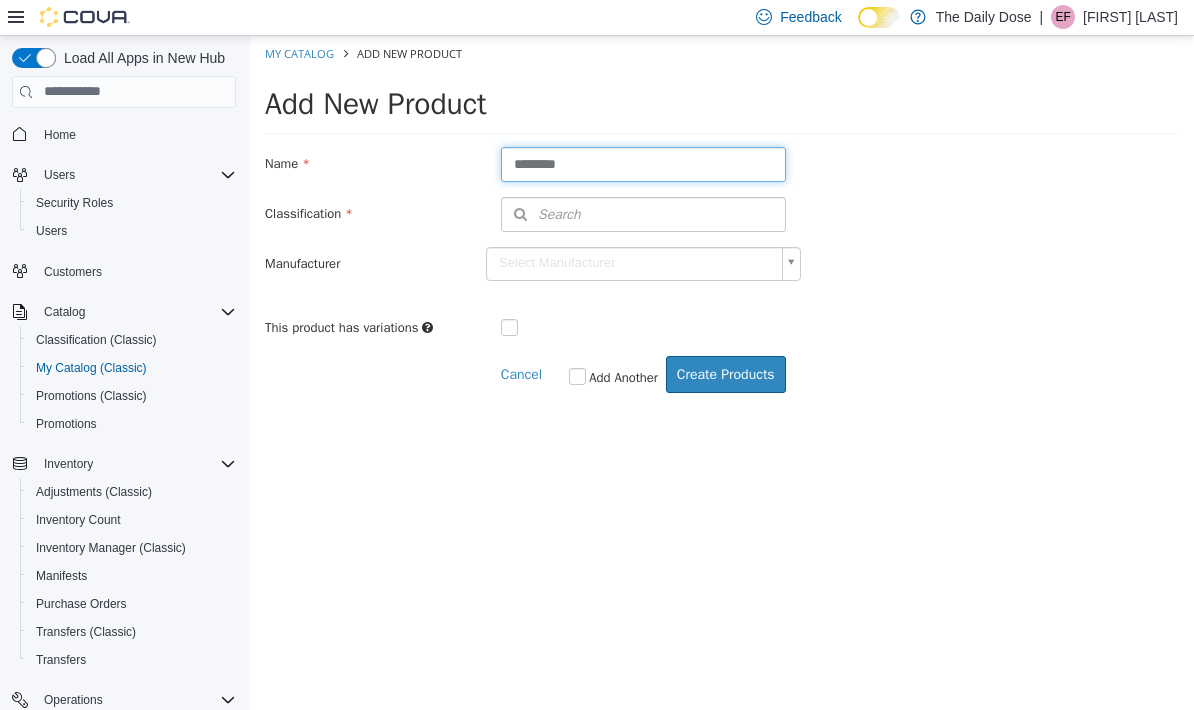 type on "********" 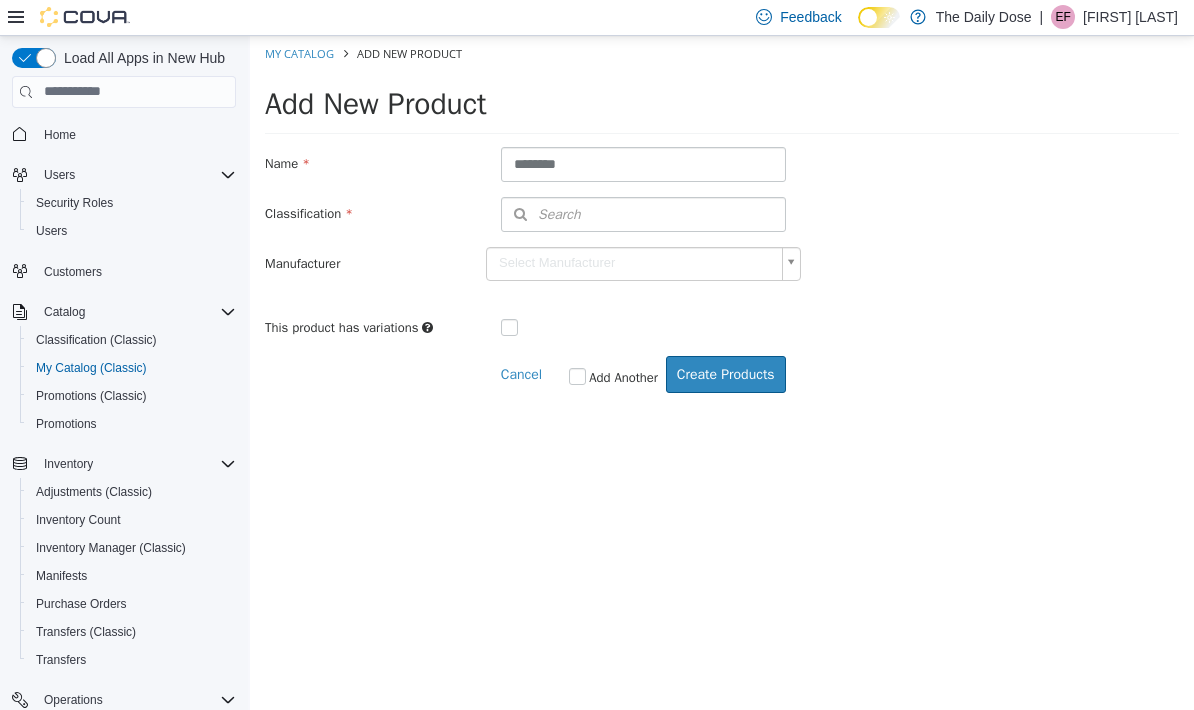 click on "Search" at bounding box center [643, 213] 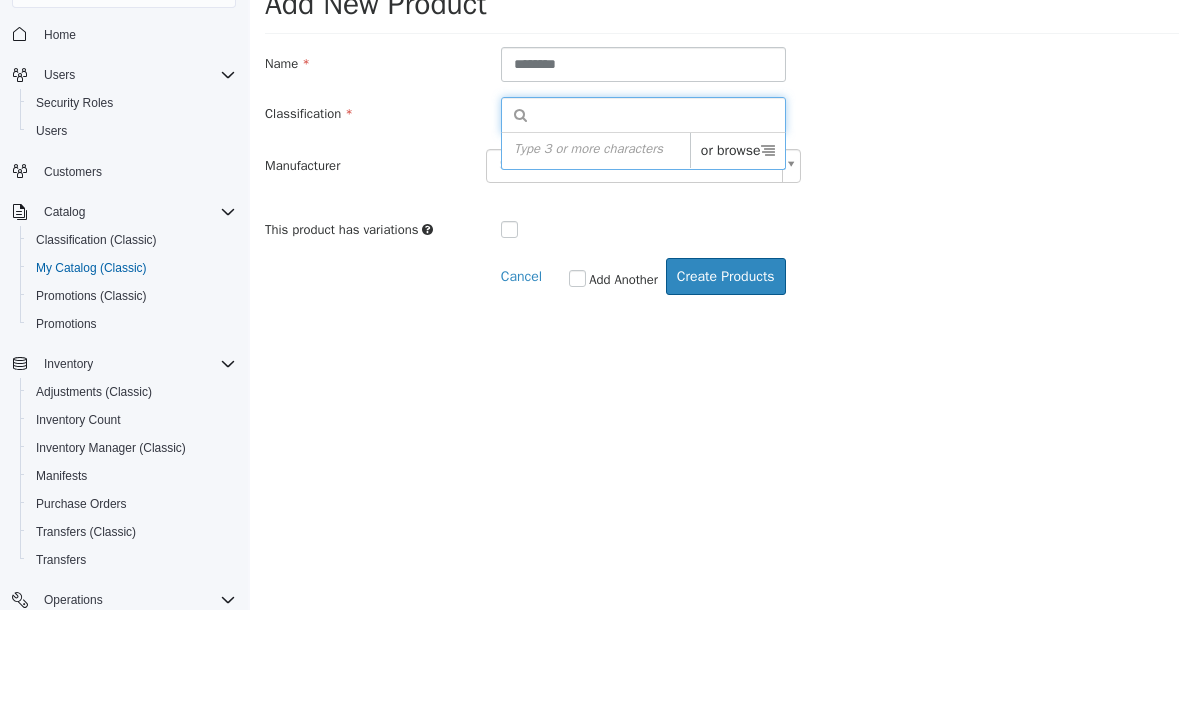 click on "or browse" at bounding box center [737, 150] 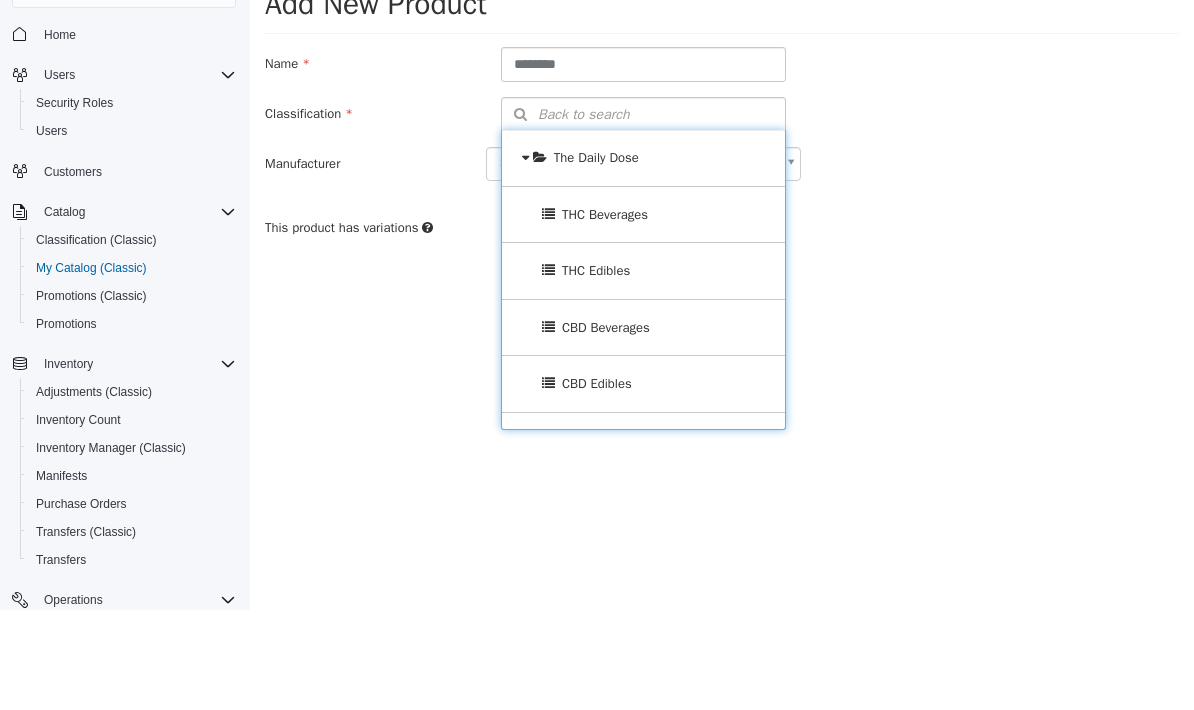 scroll, scrollTop: 80, scrollLeft: 0, axis: vertical 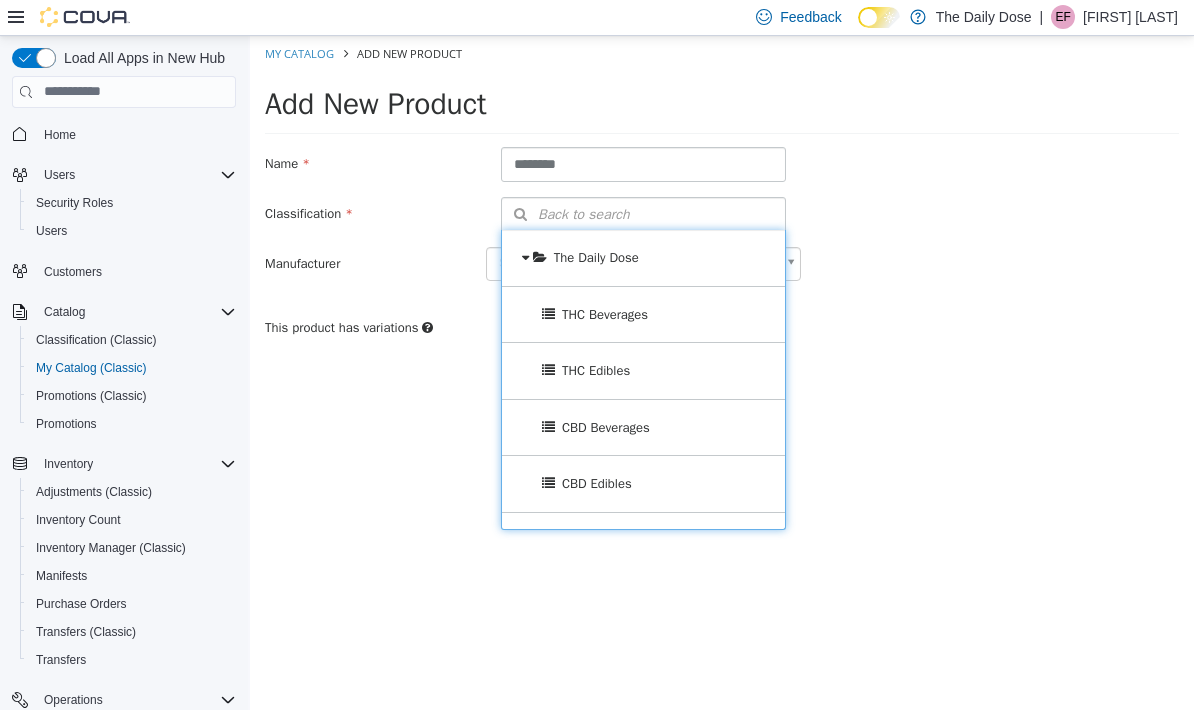 click on "THC Edibles" at bounding box center (643, 370) 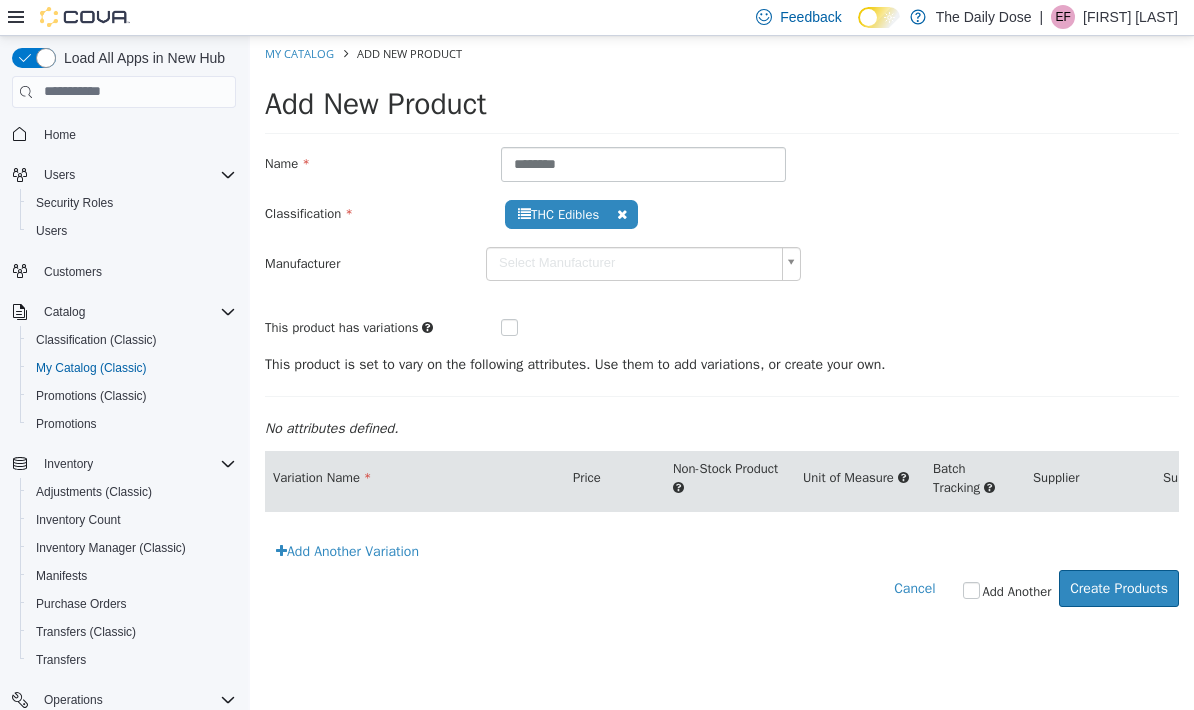click at bounding box center [622, 213] 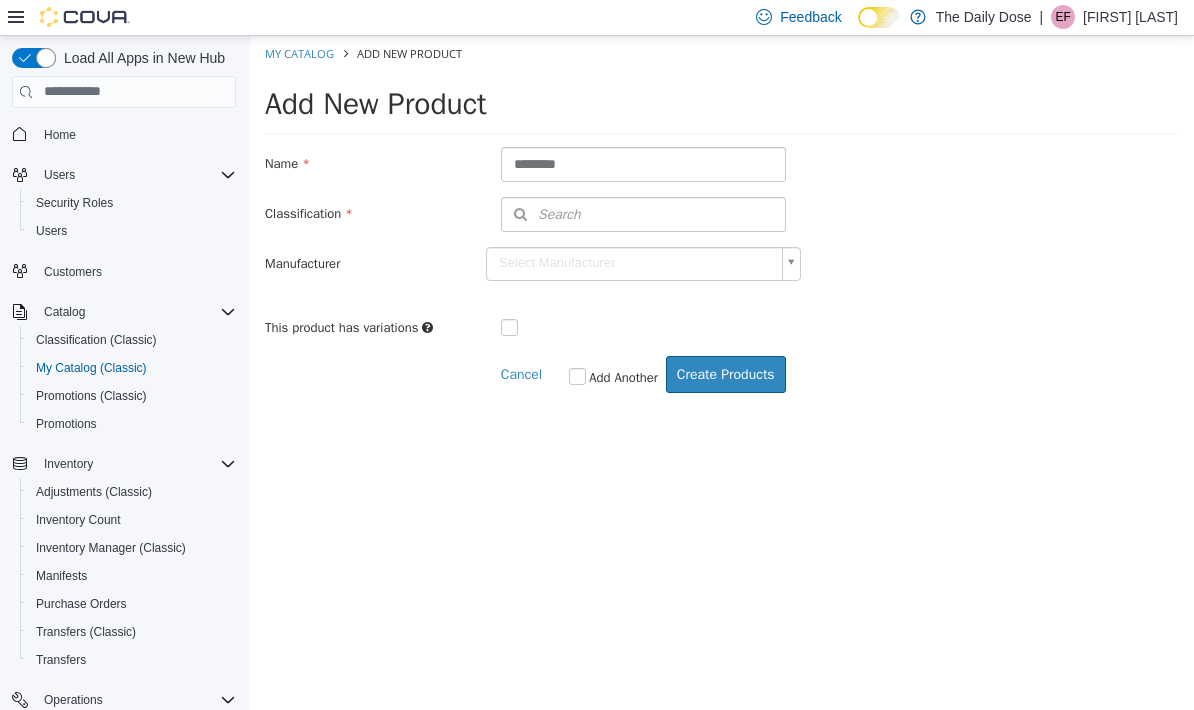 click on "Search" at bounding box center (643, 213) 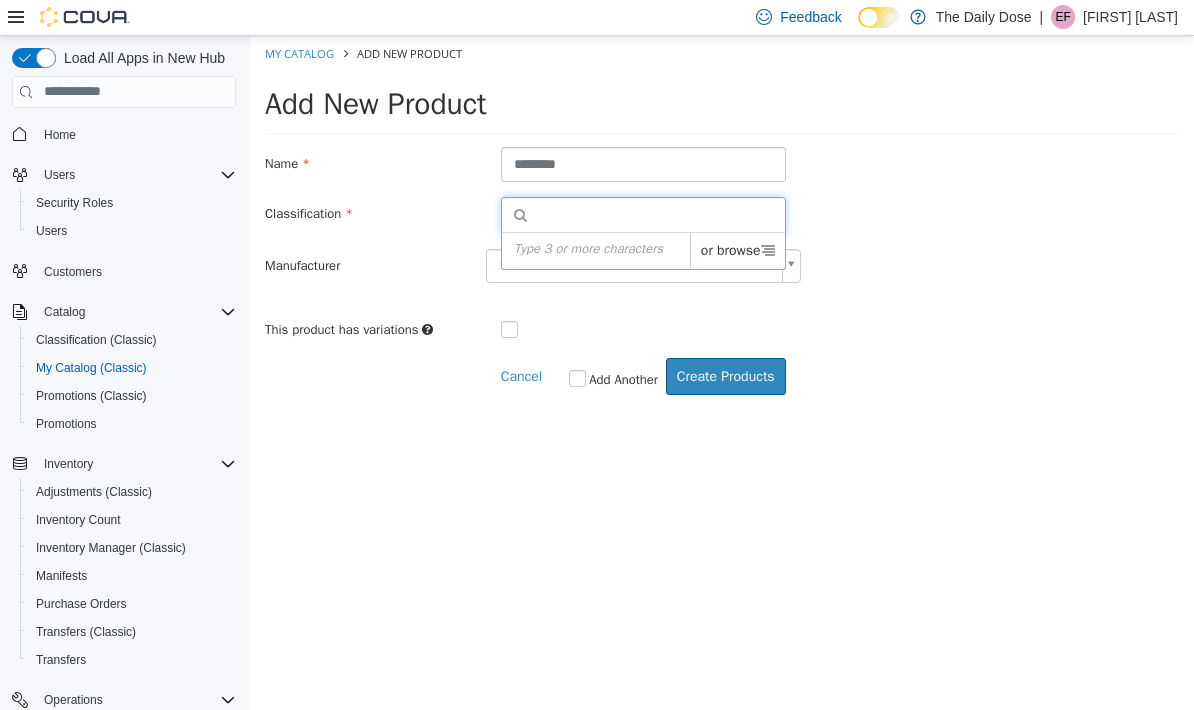 click on "or browse" at bounding box center [737, 249] 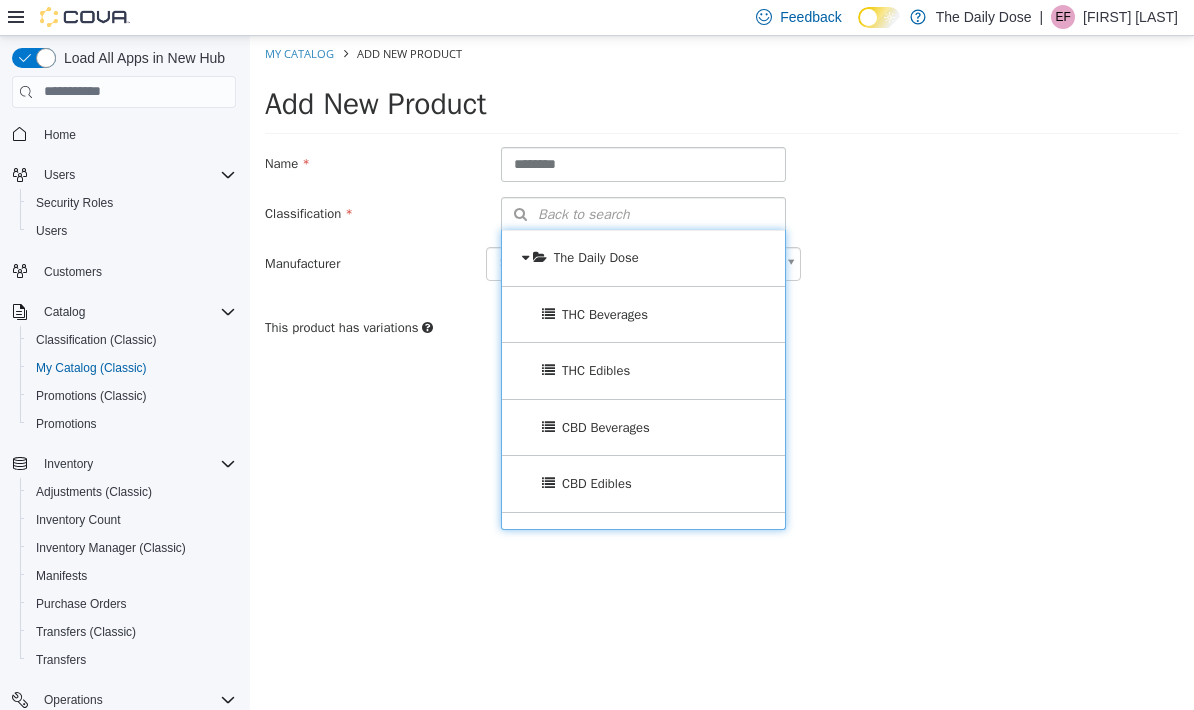 click on "THC Beverages" at bounding box center [643, 314] 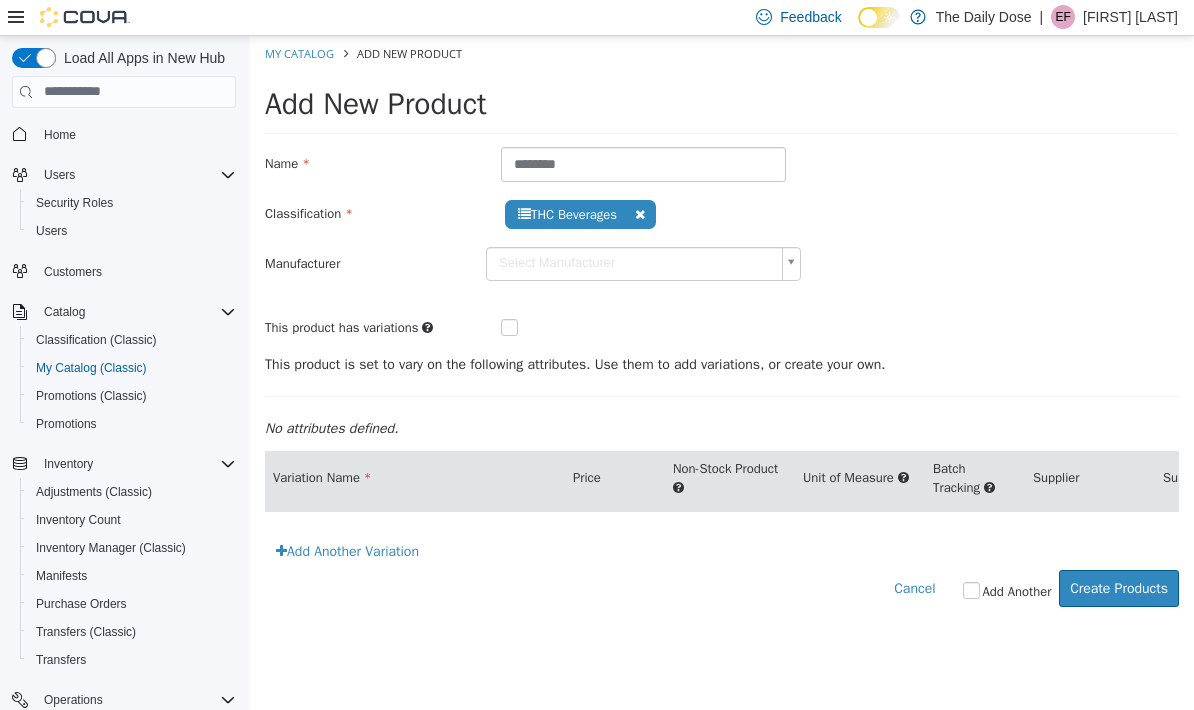 click on "Add Another Variation" at bounding box center (347, 550) 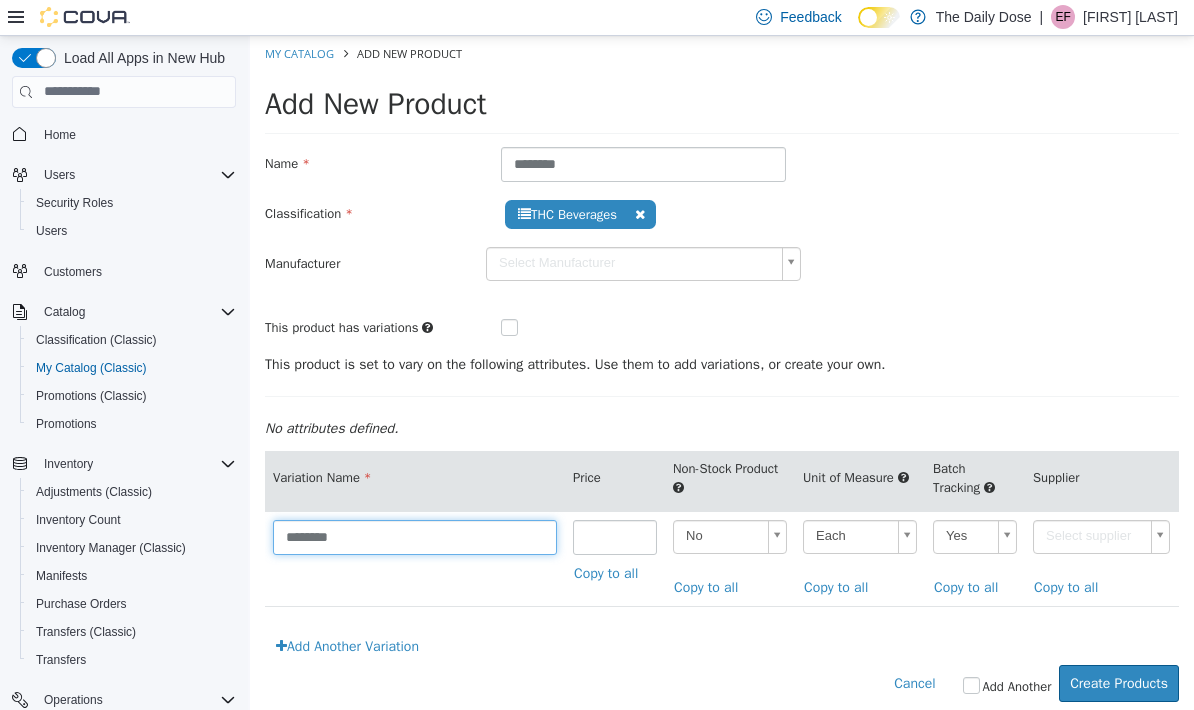 click on "********" at bounding box center [415, 536] 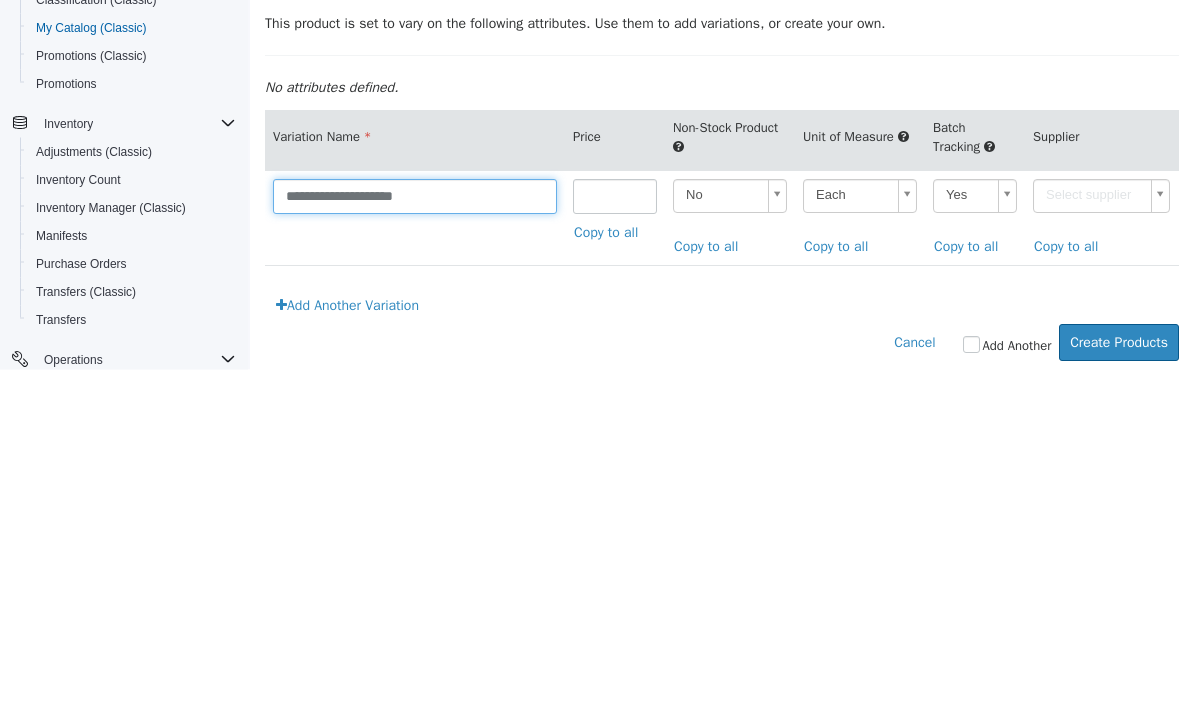 type on "**********" 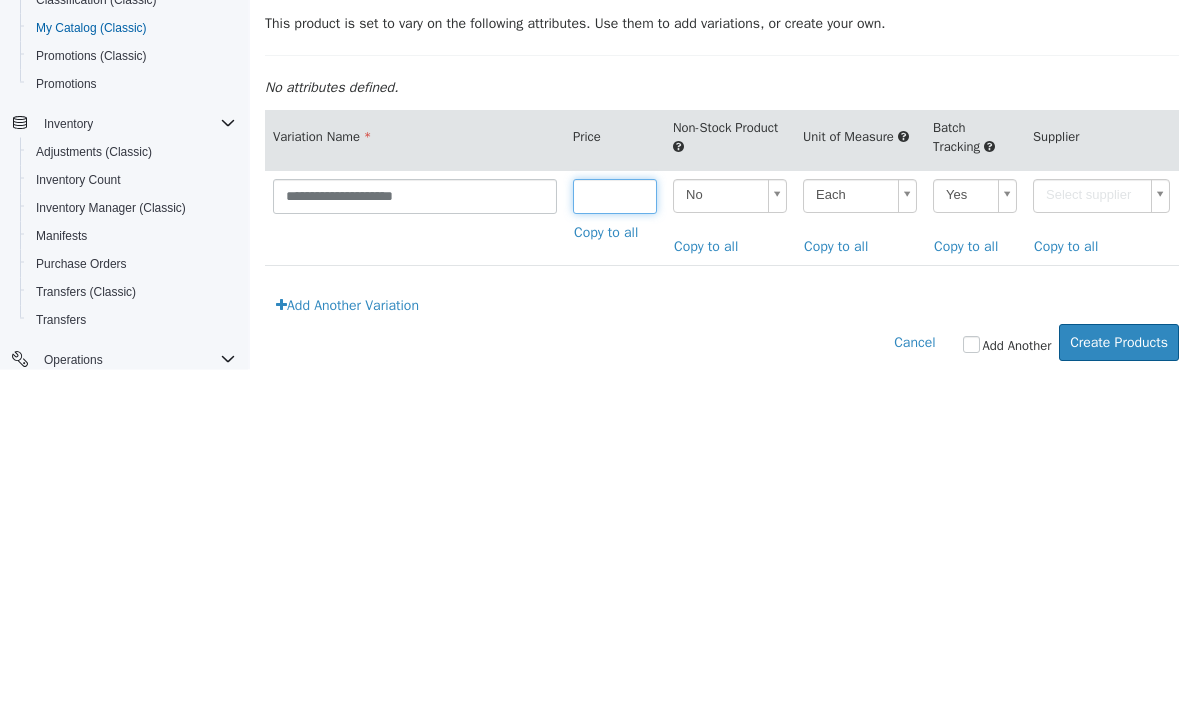 click at bounding box center [615, 196] 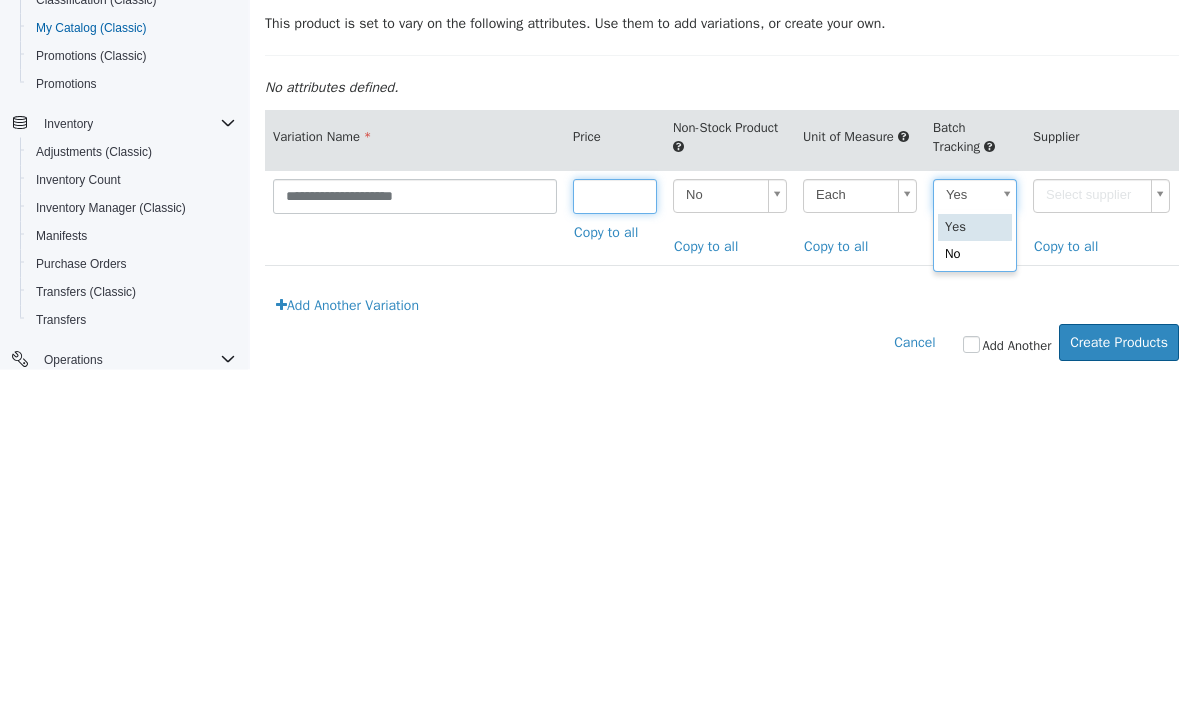 type on "****" 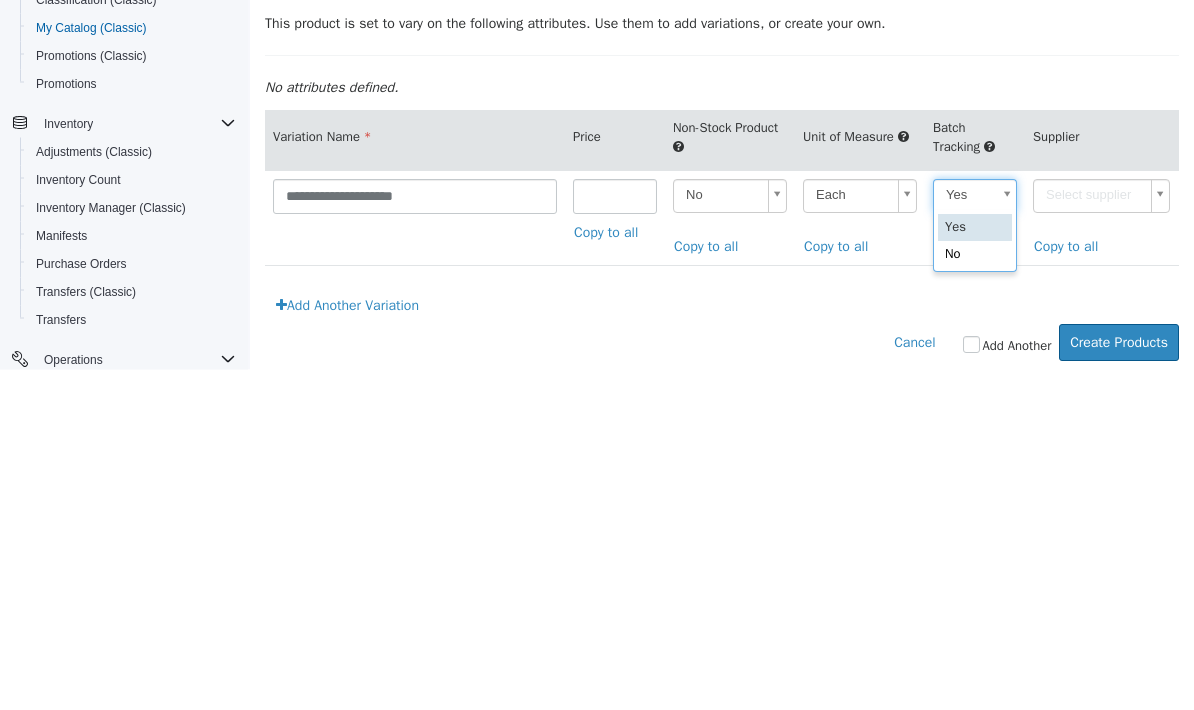 type on "**" 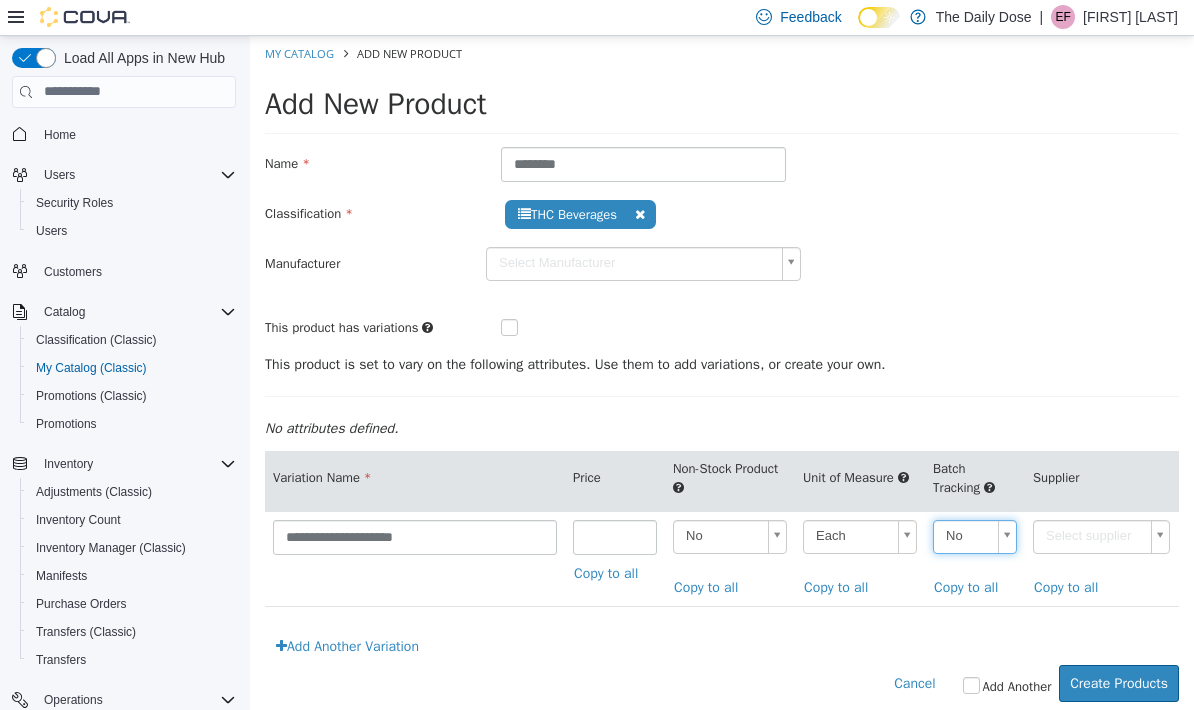 click on "**********" at bounding box center (722, 378) 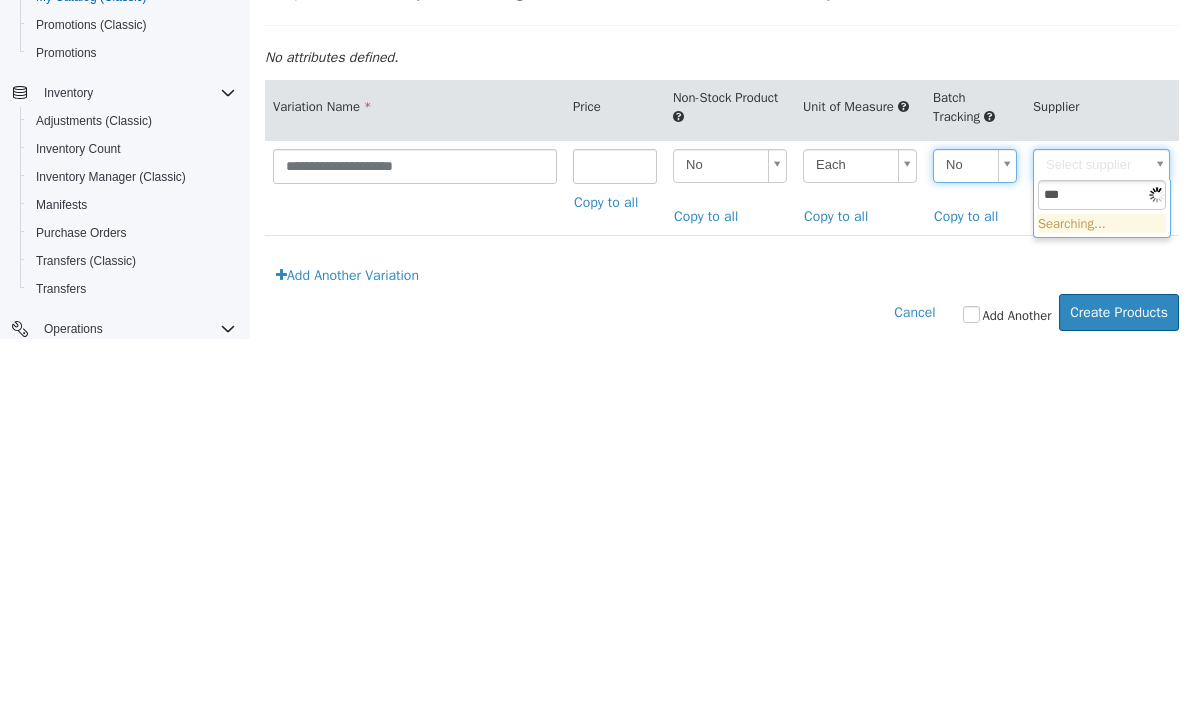 type on "****" 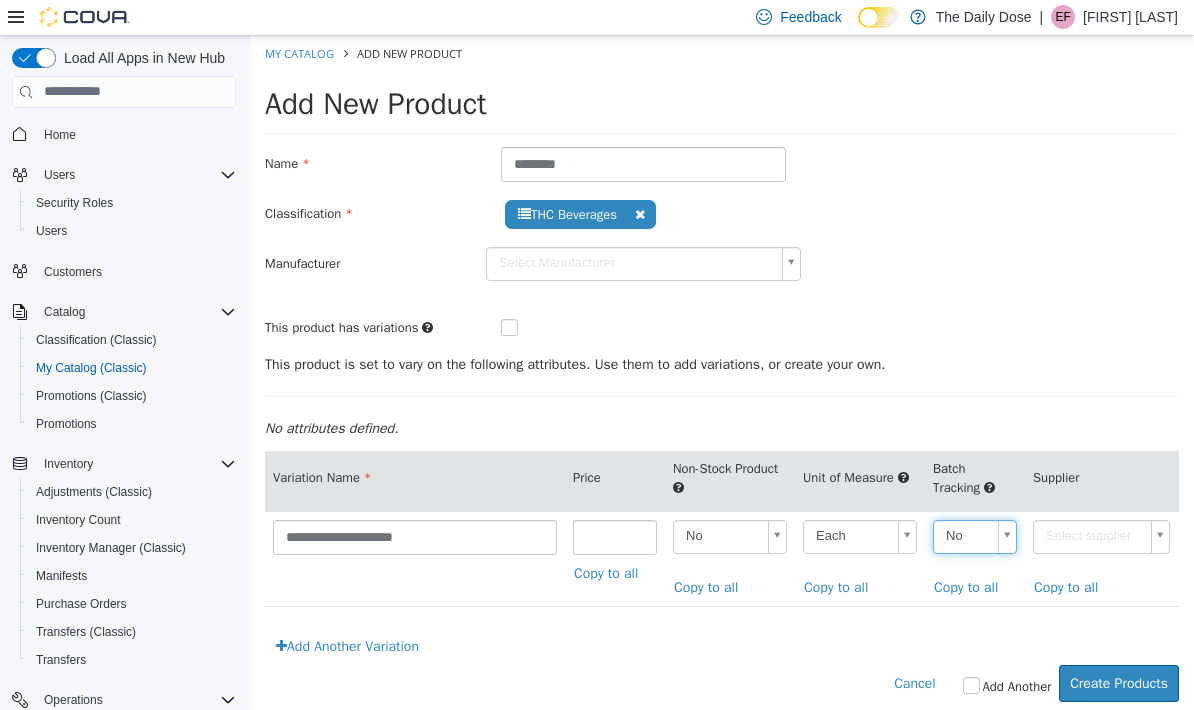 type on "******" 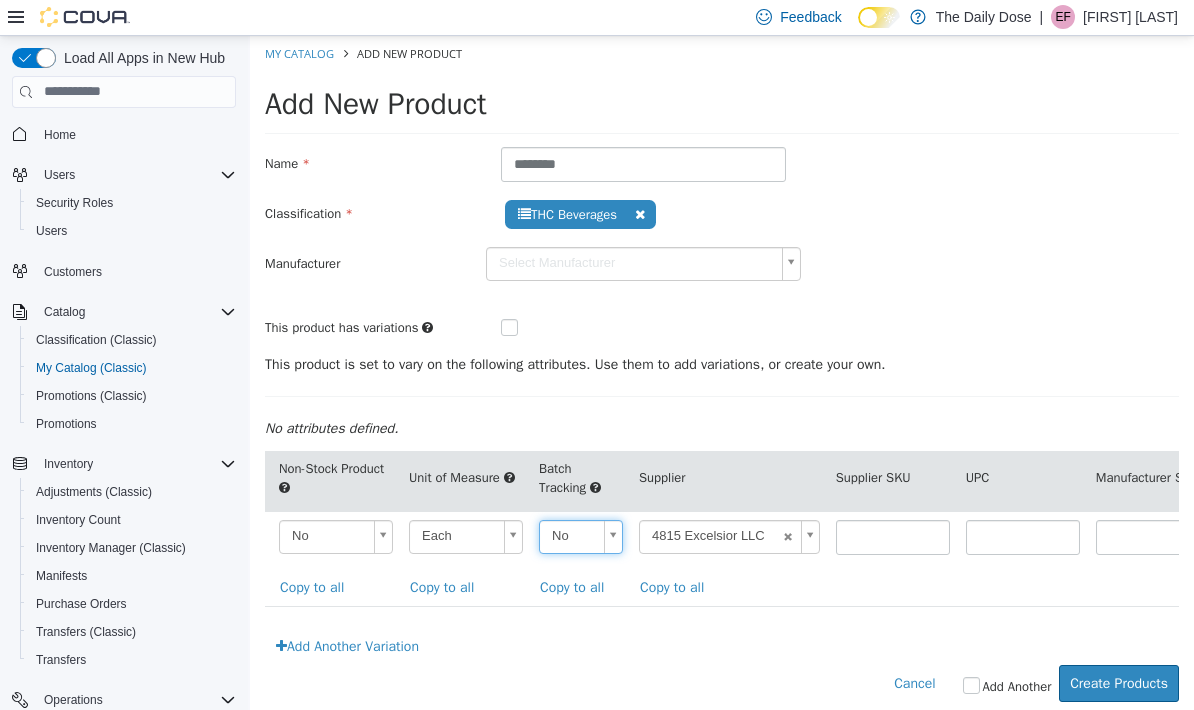 scroll, scrollTop: 0, scrollLeft: 406, axis: horizontal 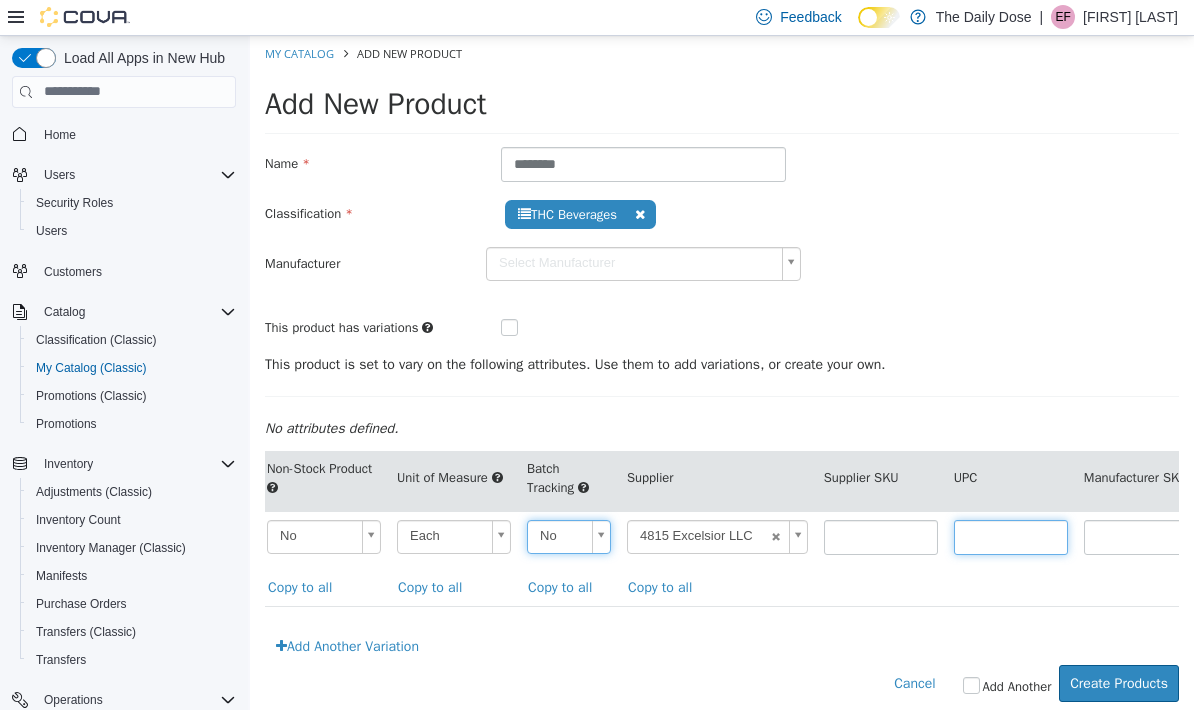 click at bounding box center (1011, 536) 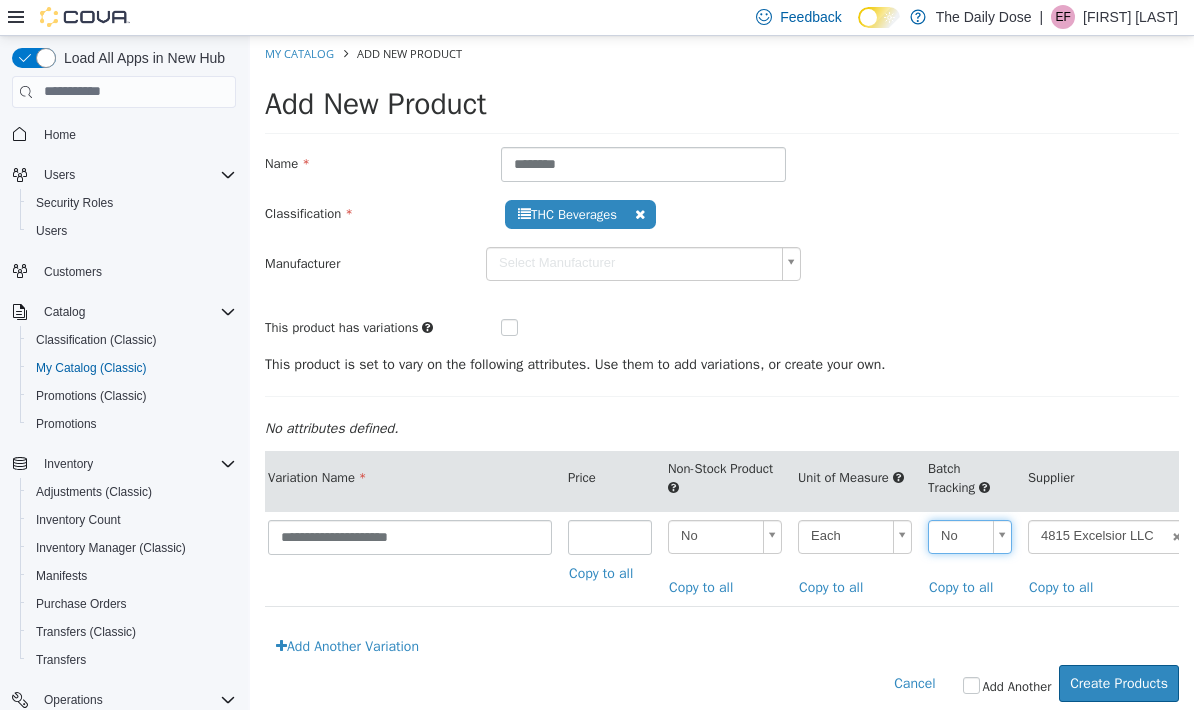 scroll, scrollTop: 0, scrollLeft: 4, axis: horizontal 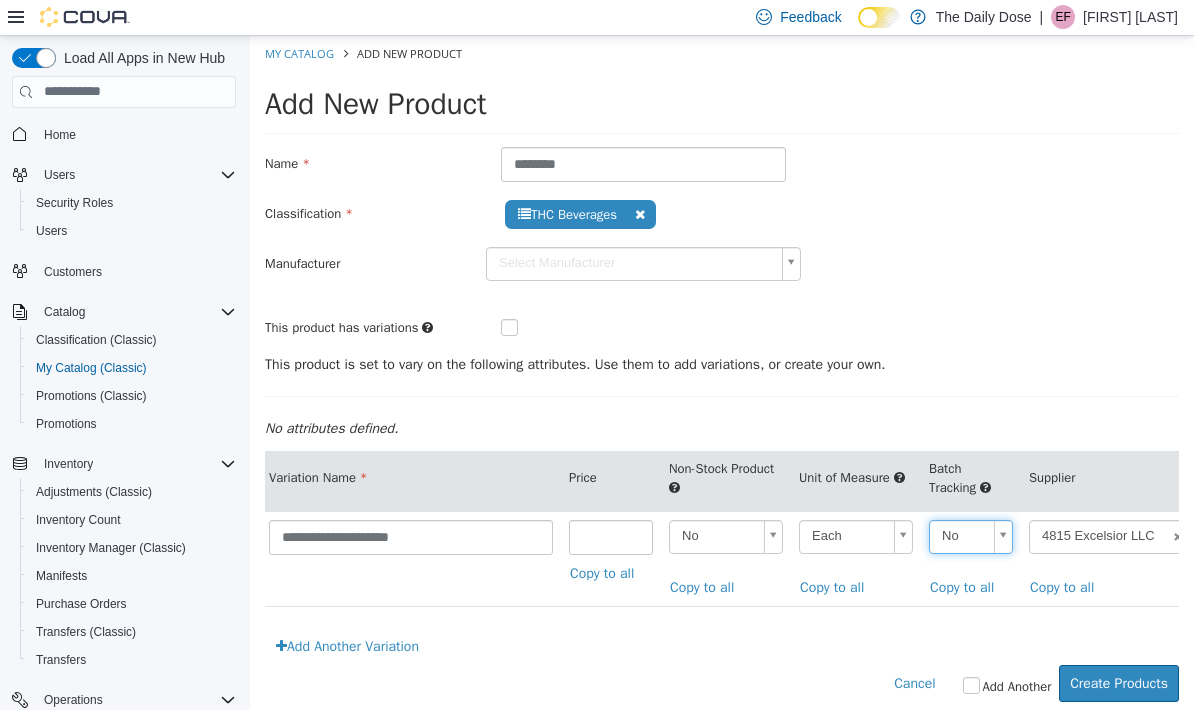 type on "**********" 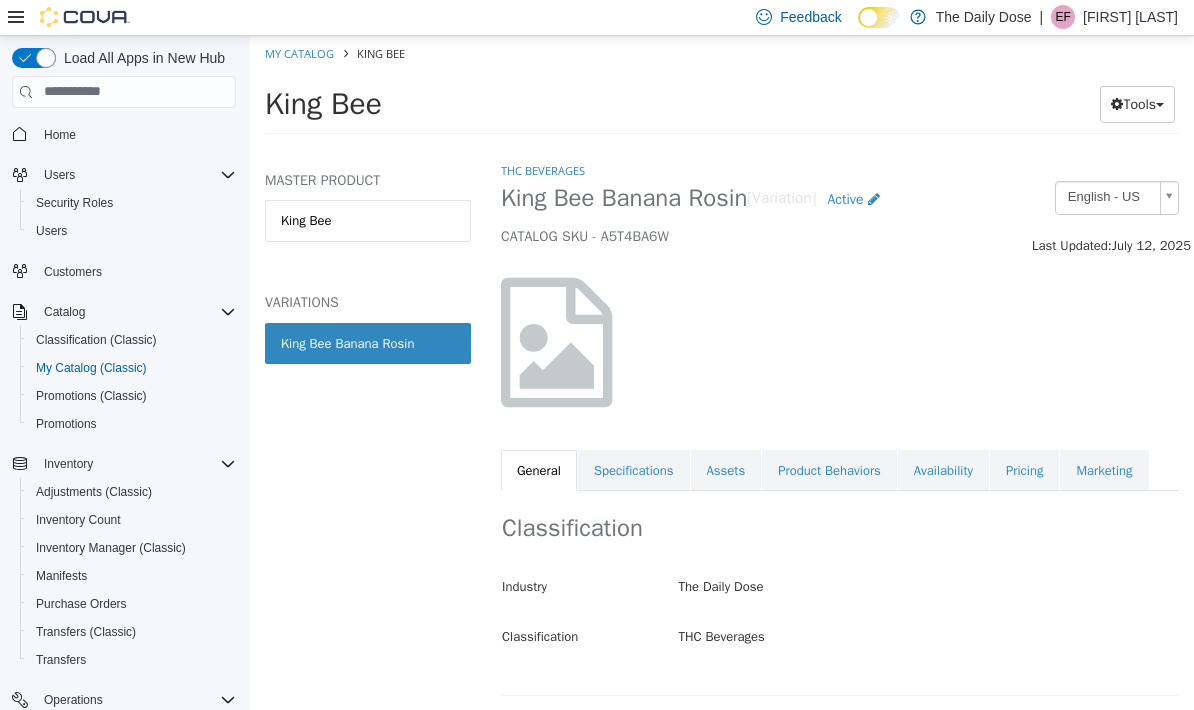 scroll, scrollTop: 0, scrollLeft: 0, axis: both 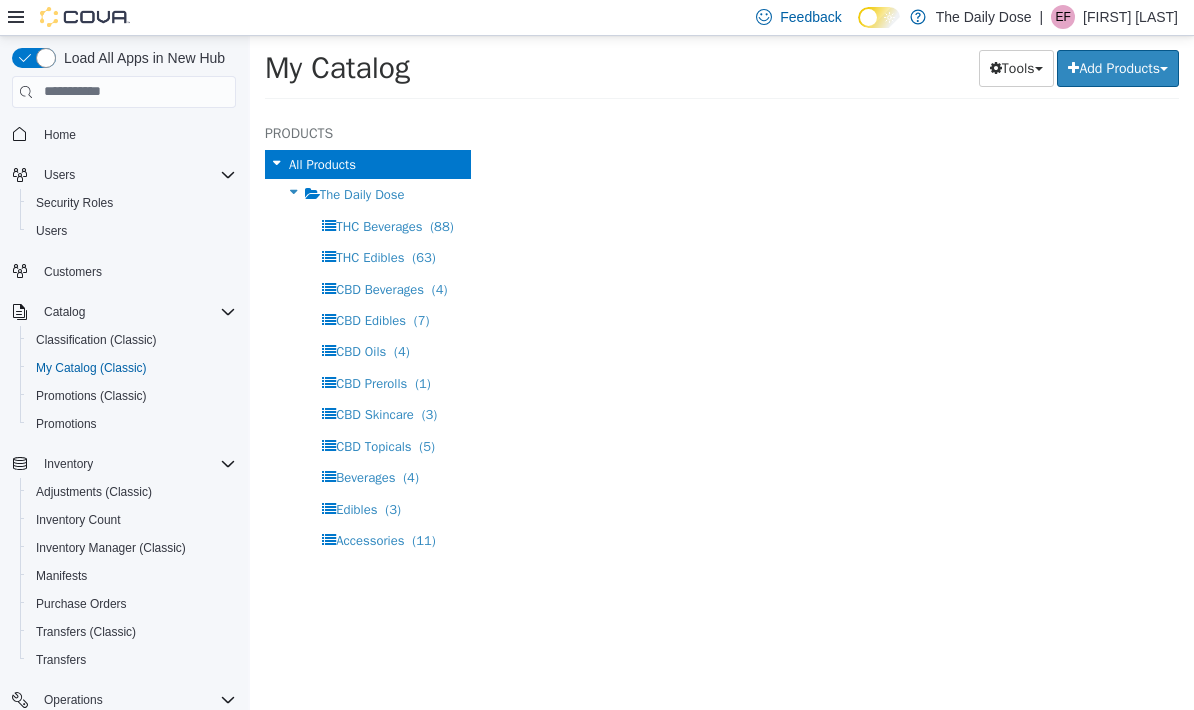 select on "**********" 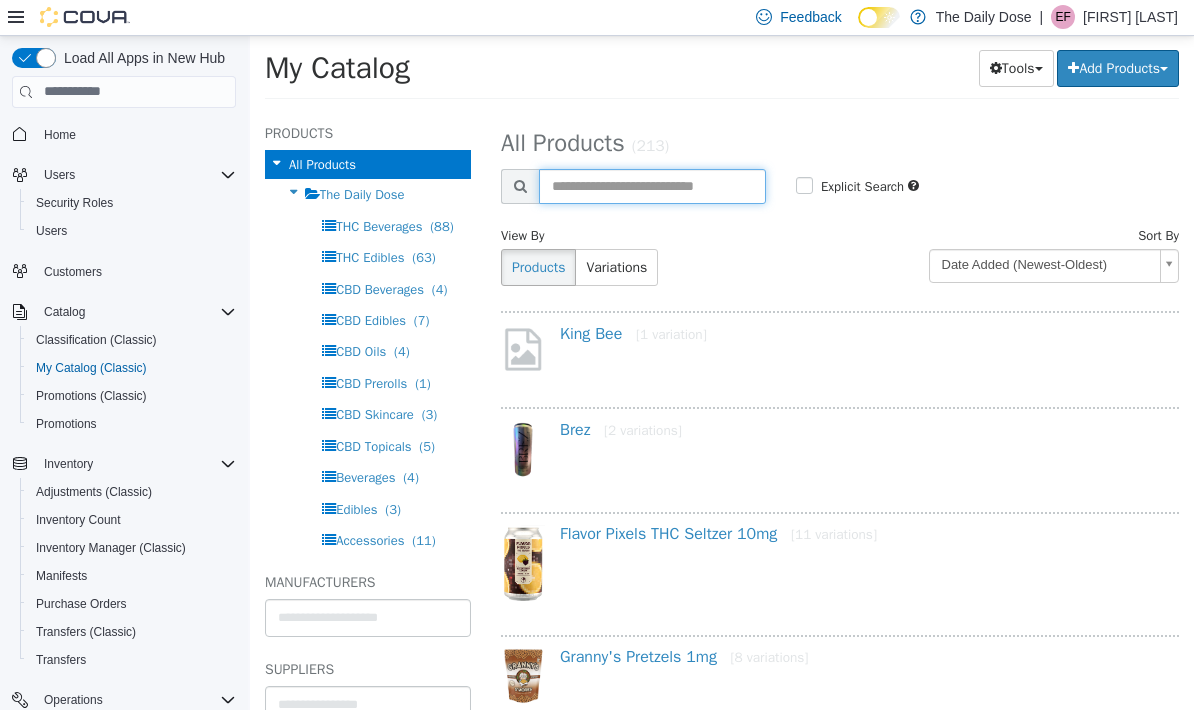 click at bounding box center [652, 185] 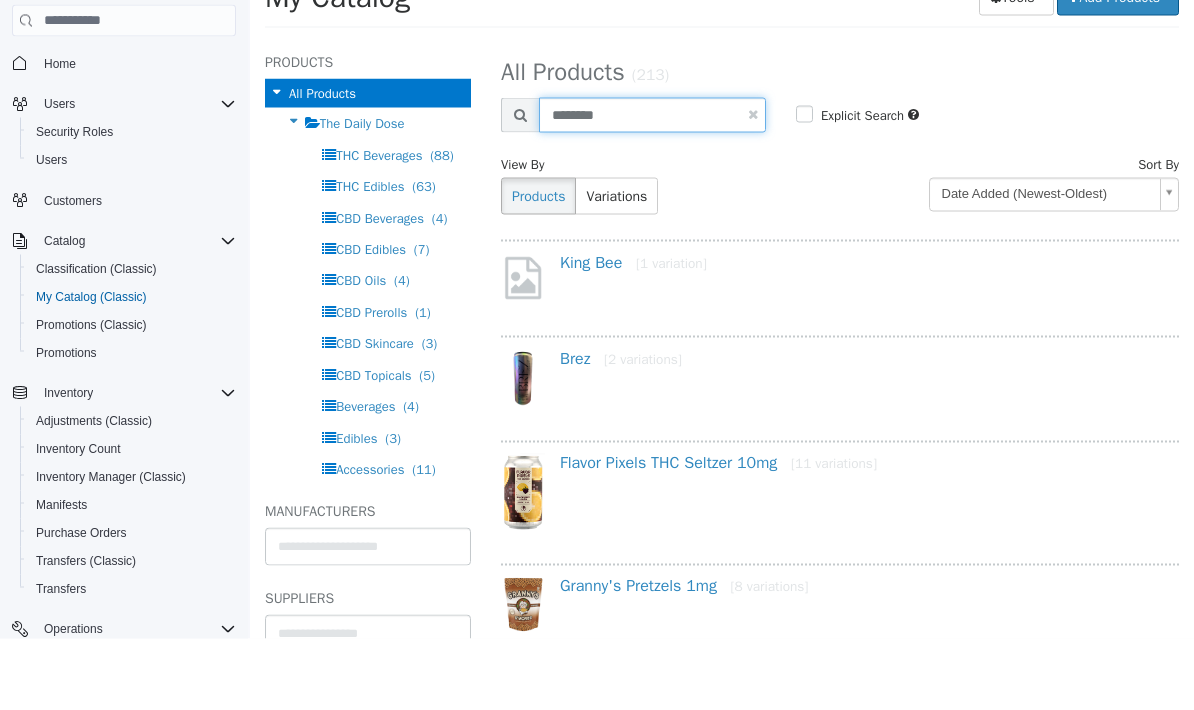 type on "********" 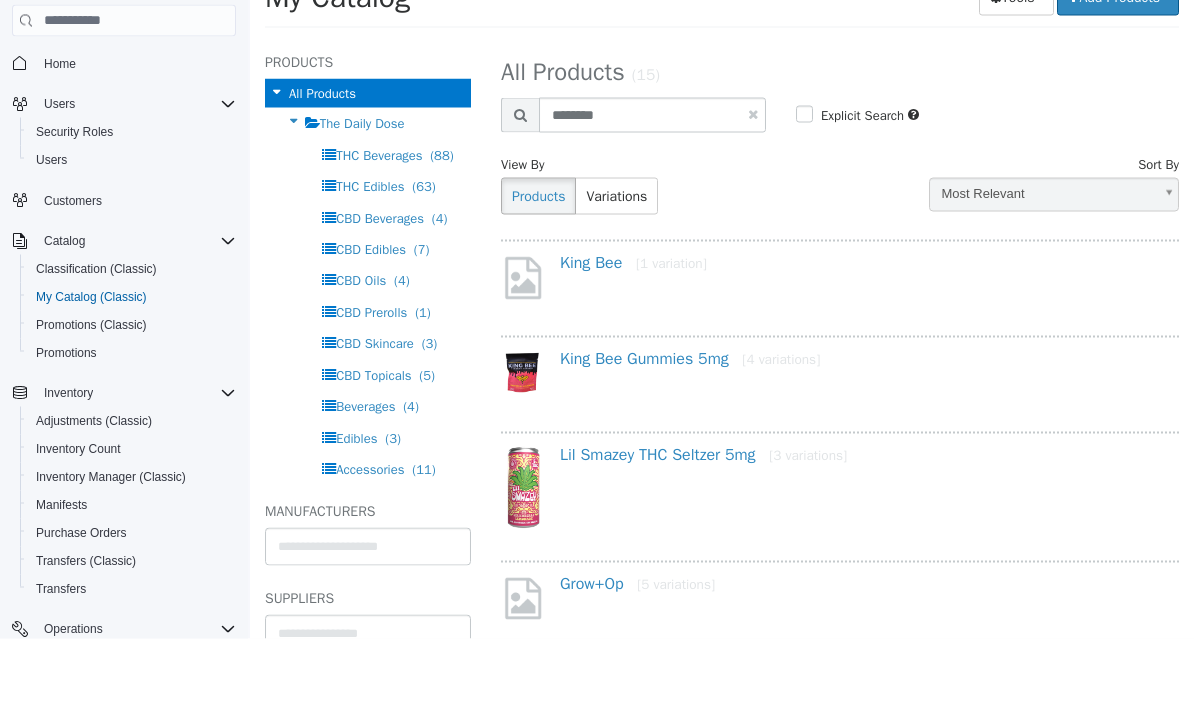 scroll, scrollTop: 72, scrollLeft: 0, axis: vertical 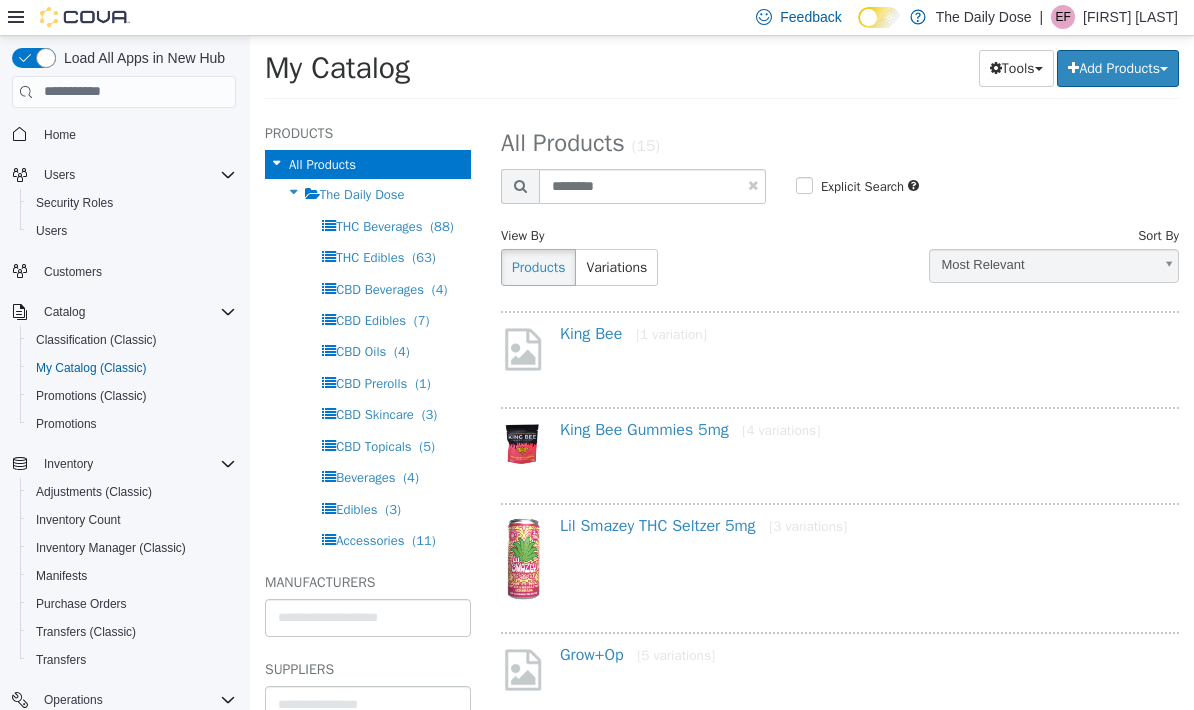 click on "Lil Smazey THC Seltzer 5mg
[3 variations]" at bounding box center [703, 525] 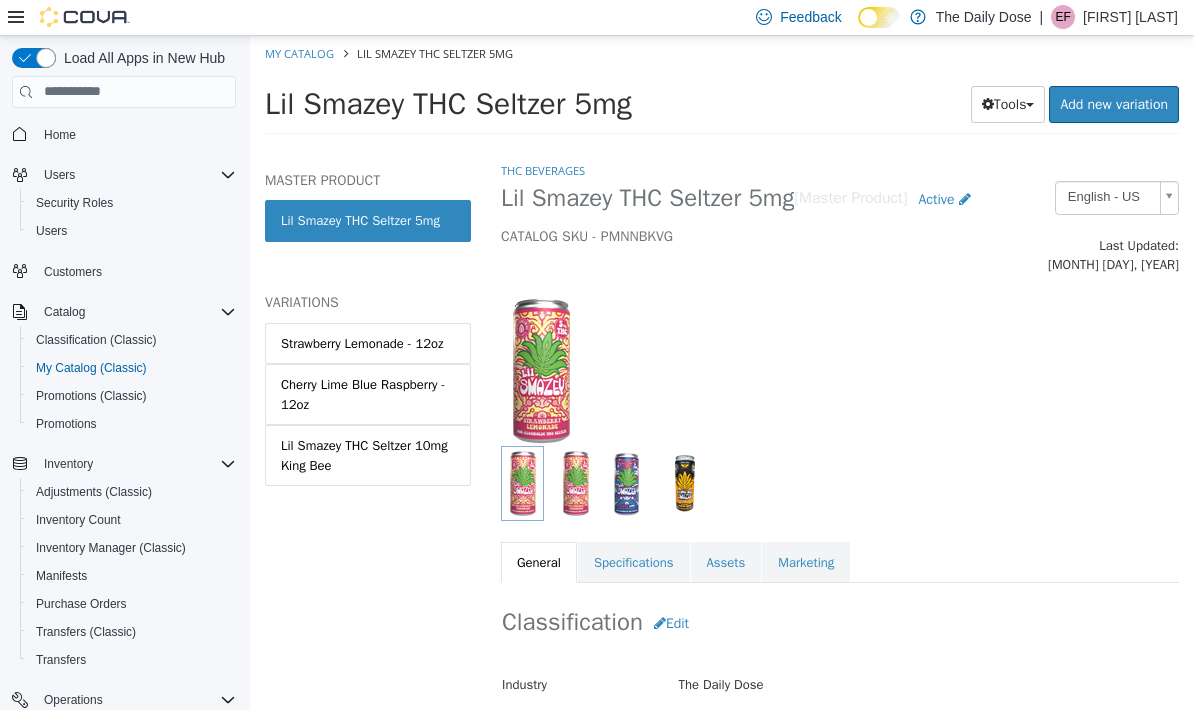 click on "Lil Smazey THC Seltzer 10mg King Bee" at bounding box center (368, 454) 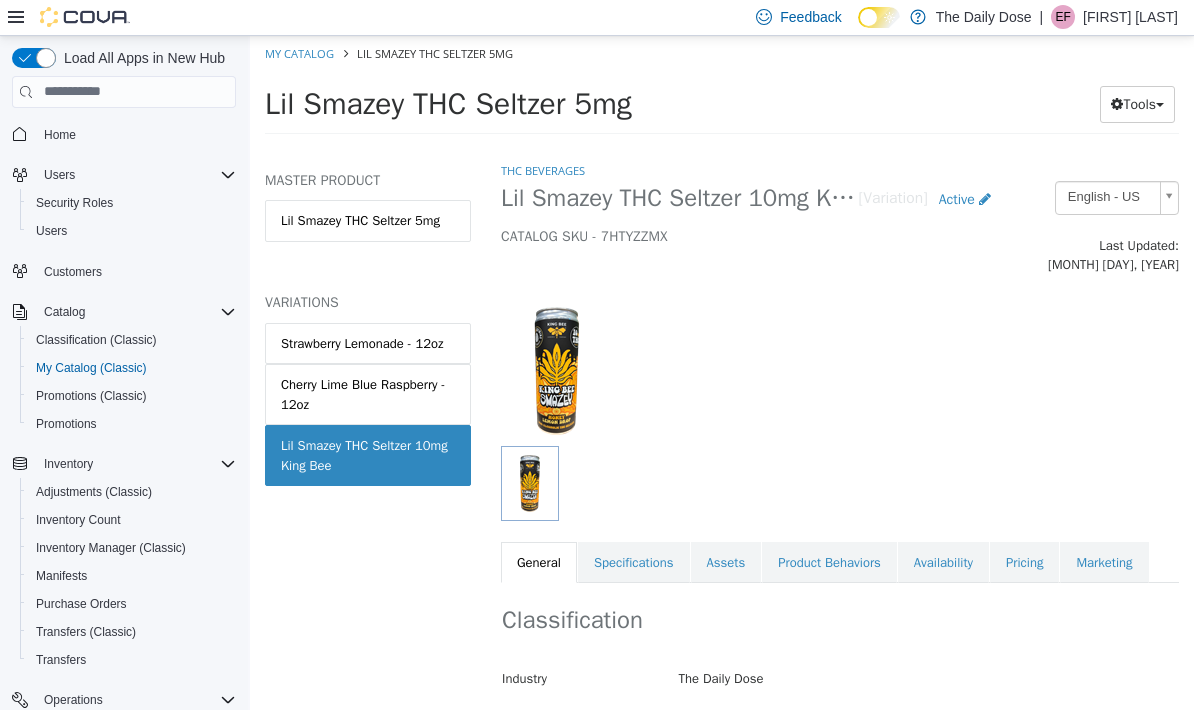 scroll, scrollTop: 0, scrollLeft: 0, axis: both 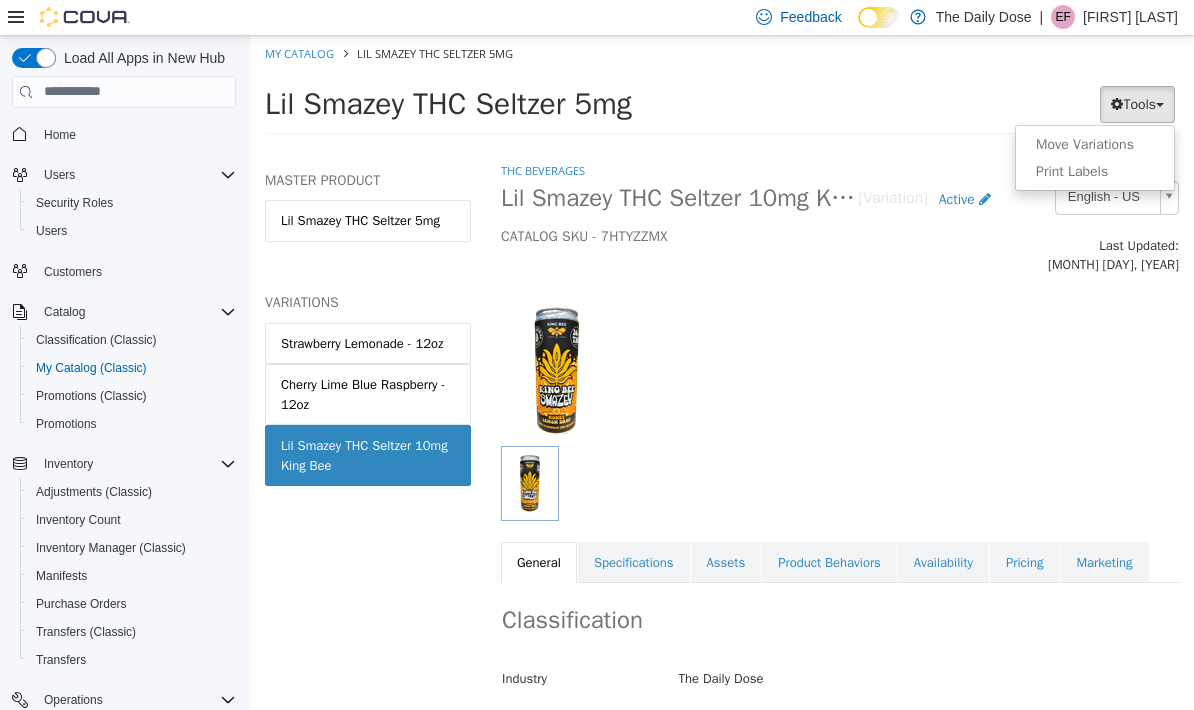 click on "Move Variations" at bounding box center [1095, 143] 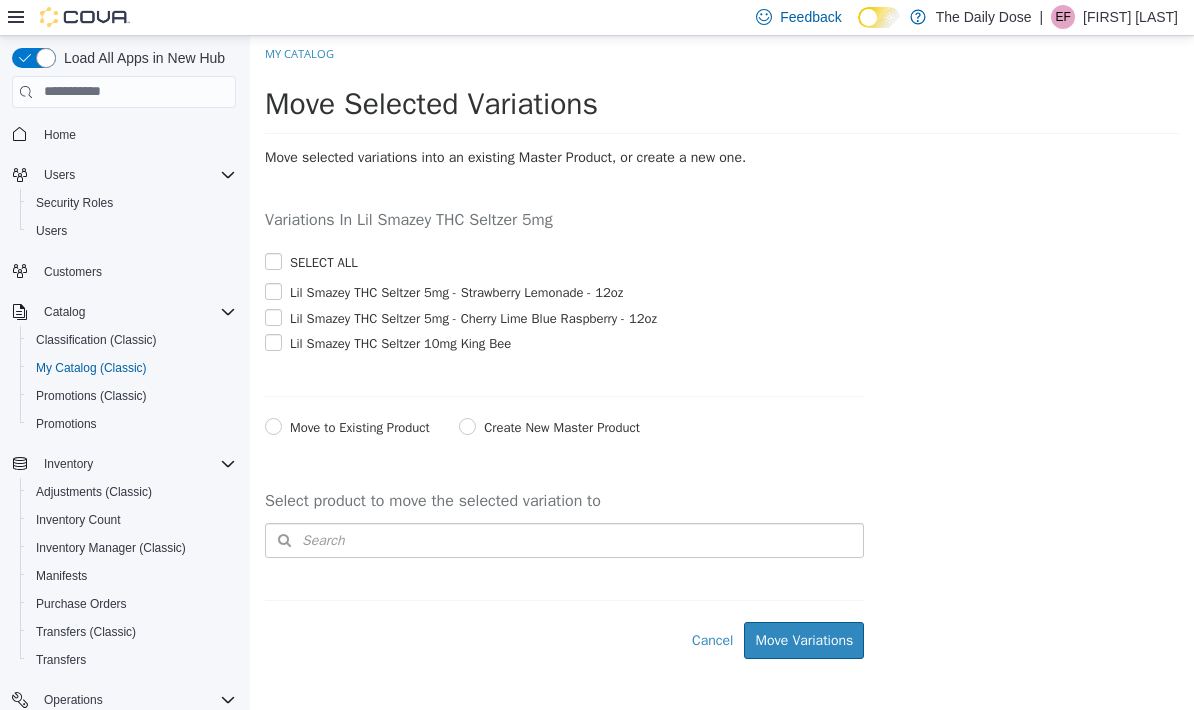 click on "Lil Smazey THC Seltzer 5mg - Cherry Lime Blue Raspberry - 12oz" at bounding box center [471, 318] 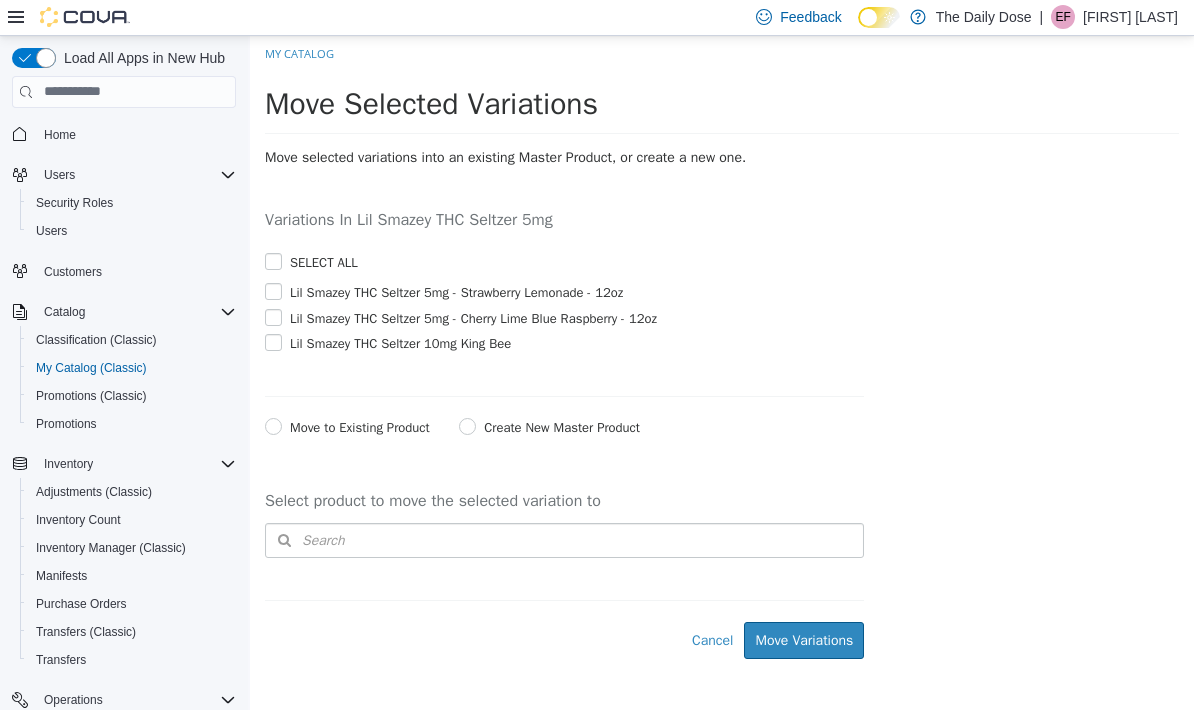 click on "Search" at bounding box center [564, 539] 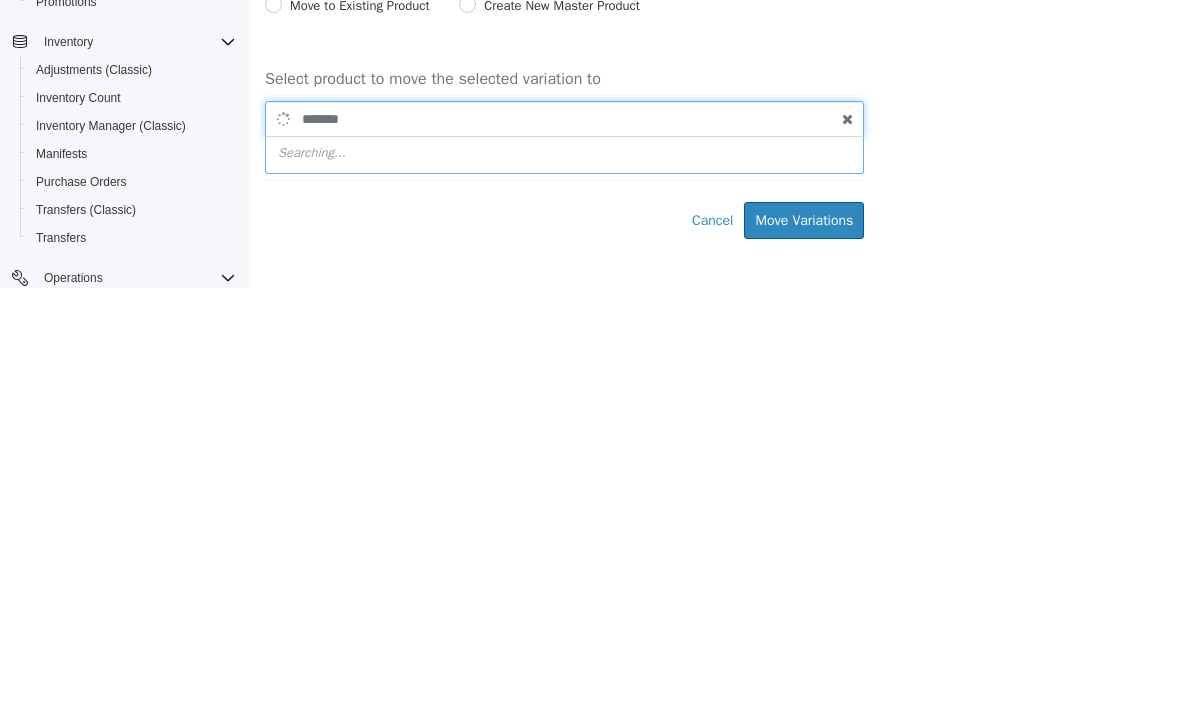 type on "********" 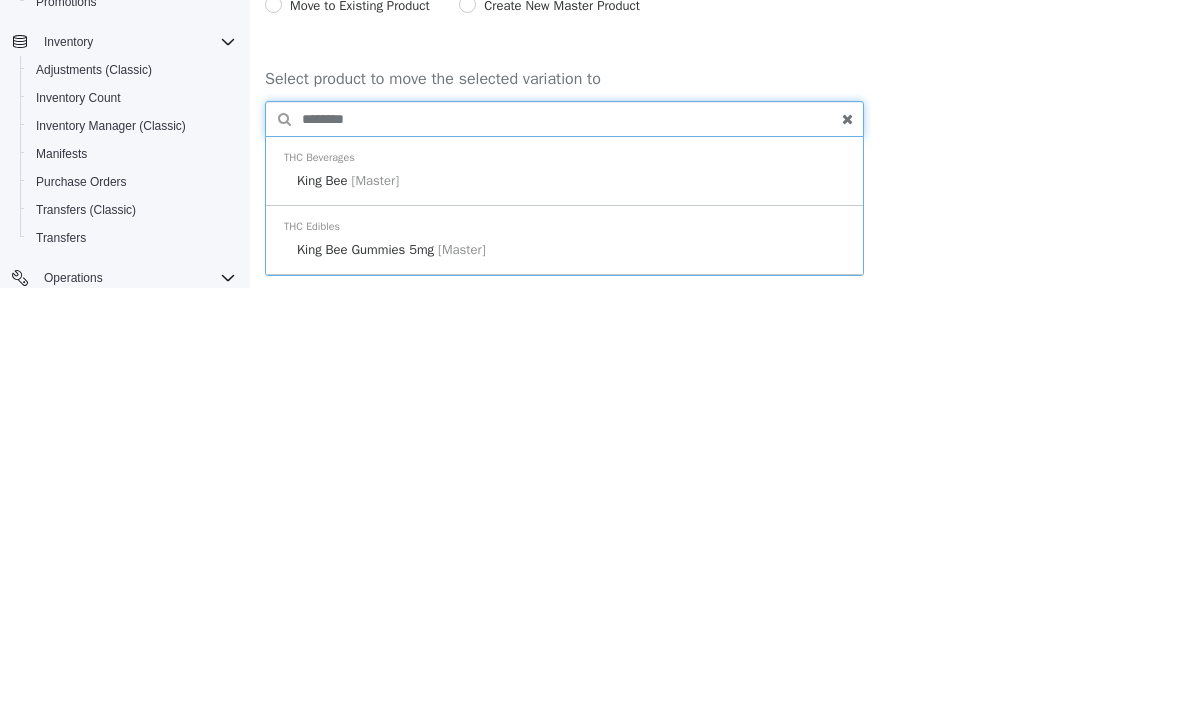 click on "King Bee" at bounding box center [322, 180] 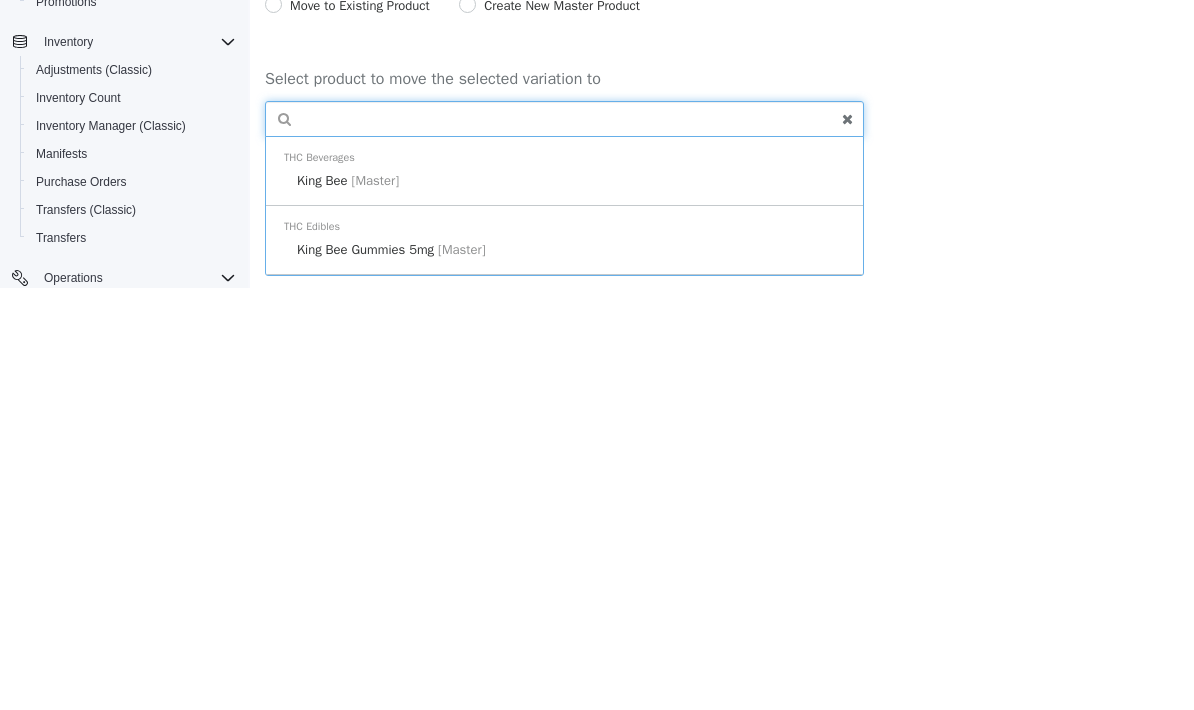 scroll, scrollTop: 80, scrollLeft: 0, axis: vertical 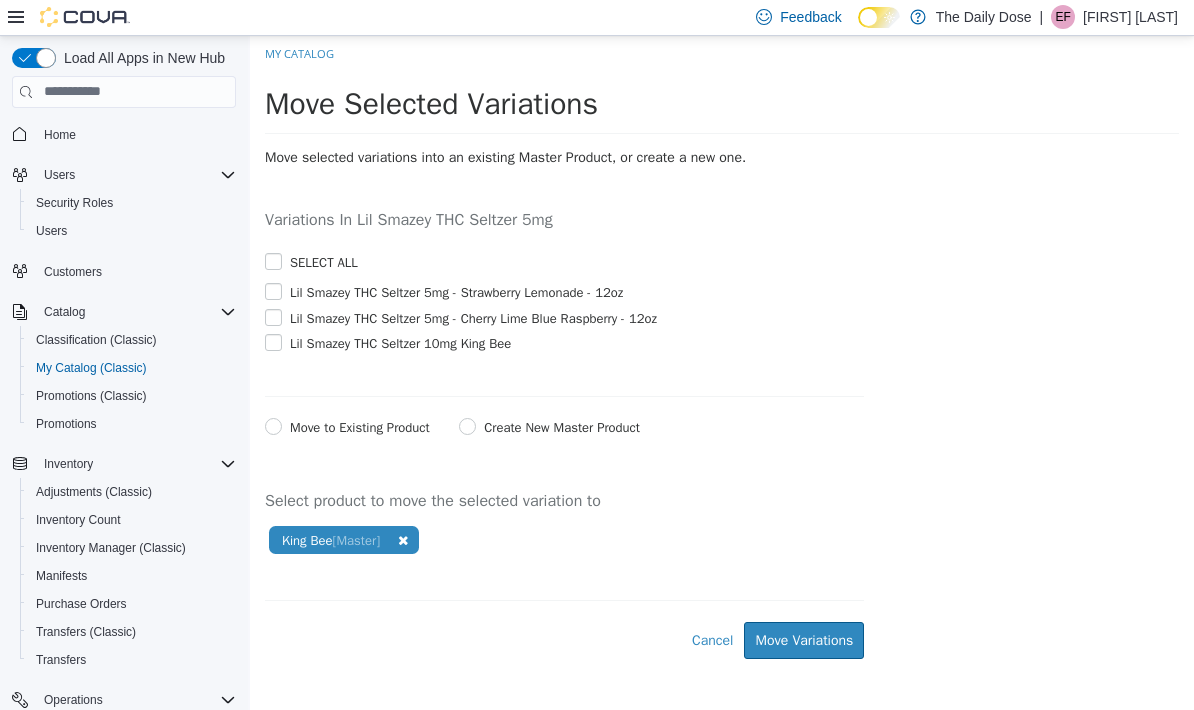 click on "Move Variations" at bounding box center (804, 639) 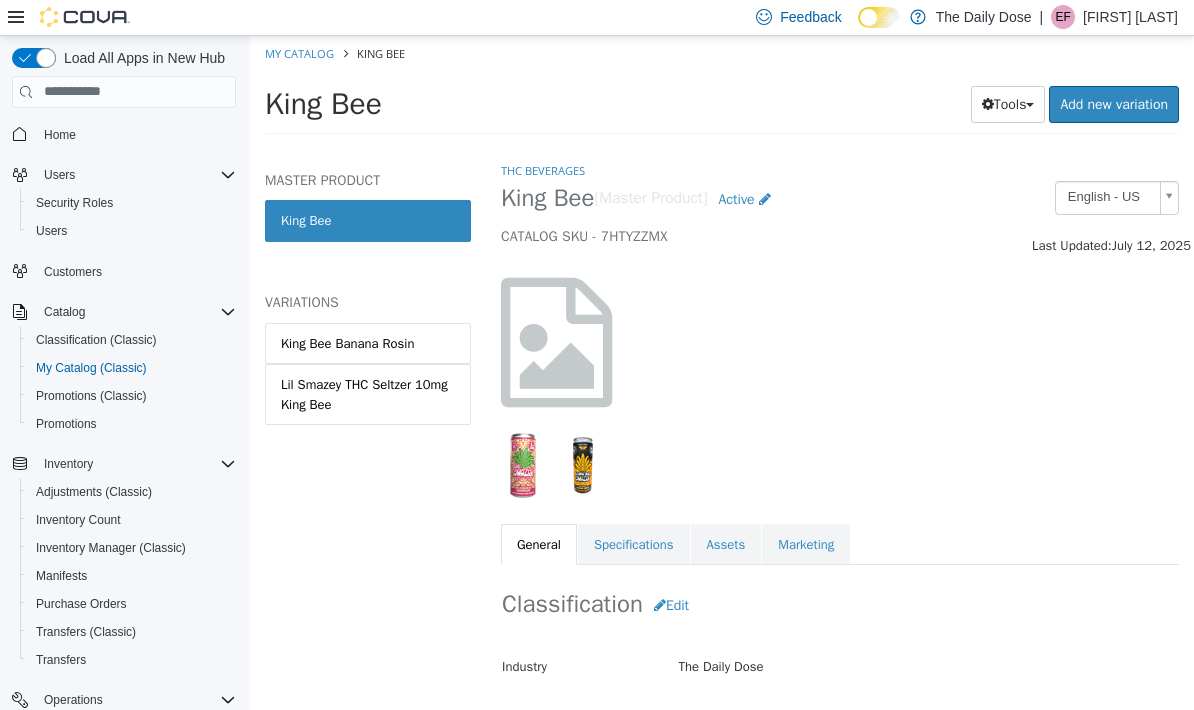 click on "Lil Smazey THC Seltzer 10mg King Bee" at bounding box center [368, 393] 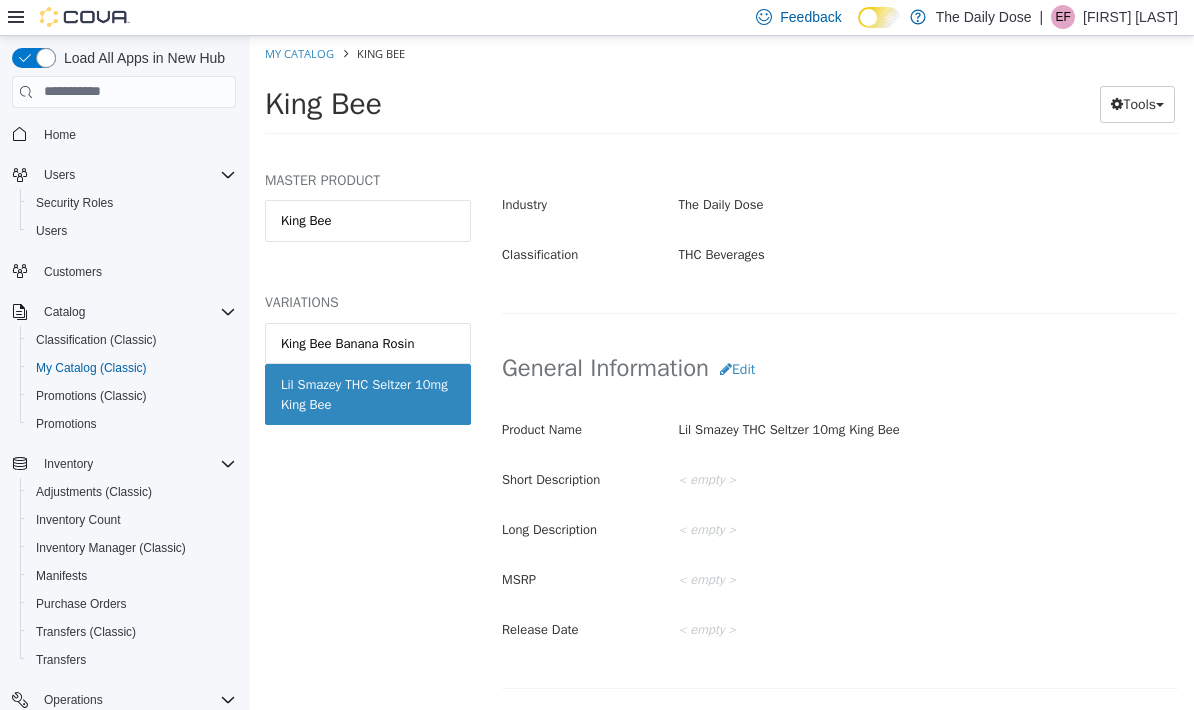 scroll, scrollTop: 457, scrollLeft: 0, axis: vertical 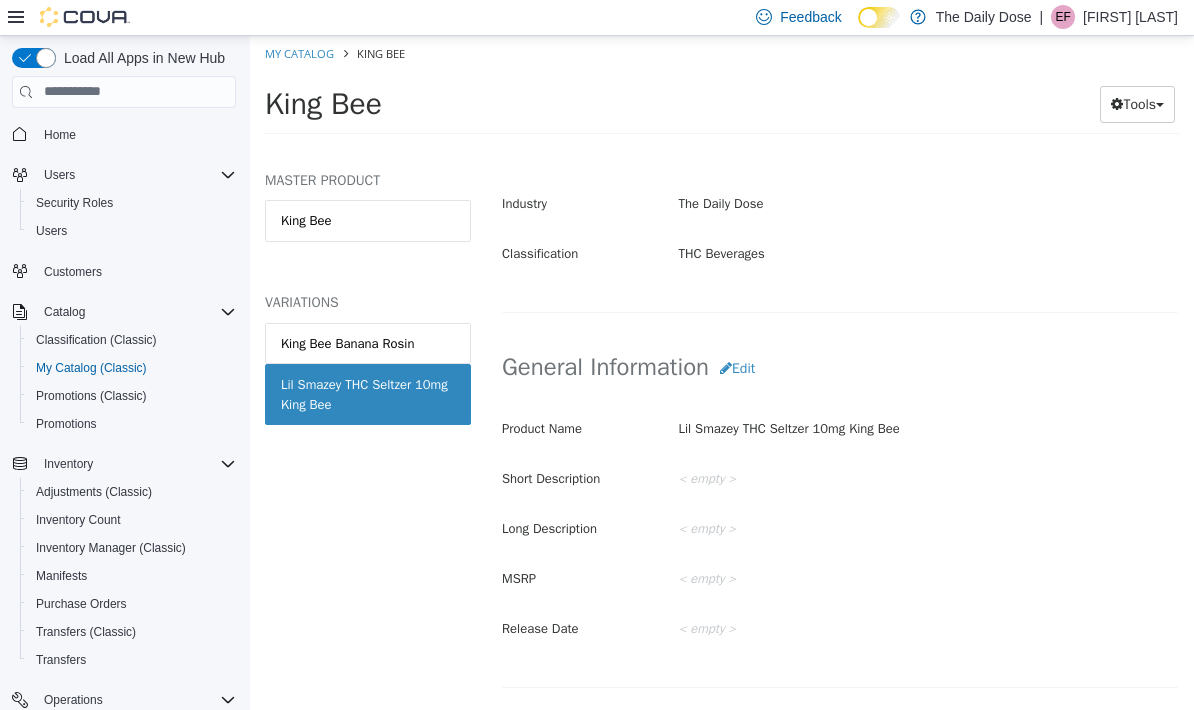 click on "Edit" at bounding box center (737, 367) 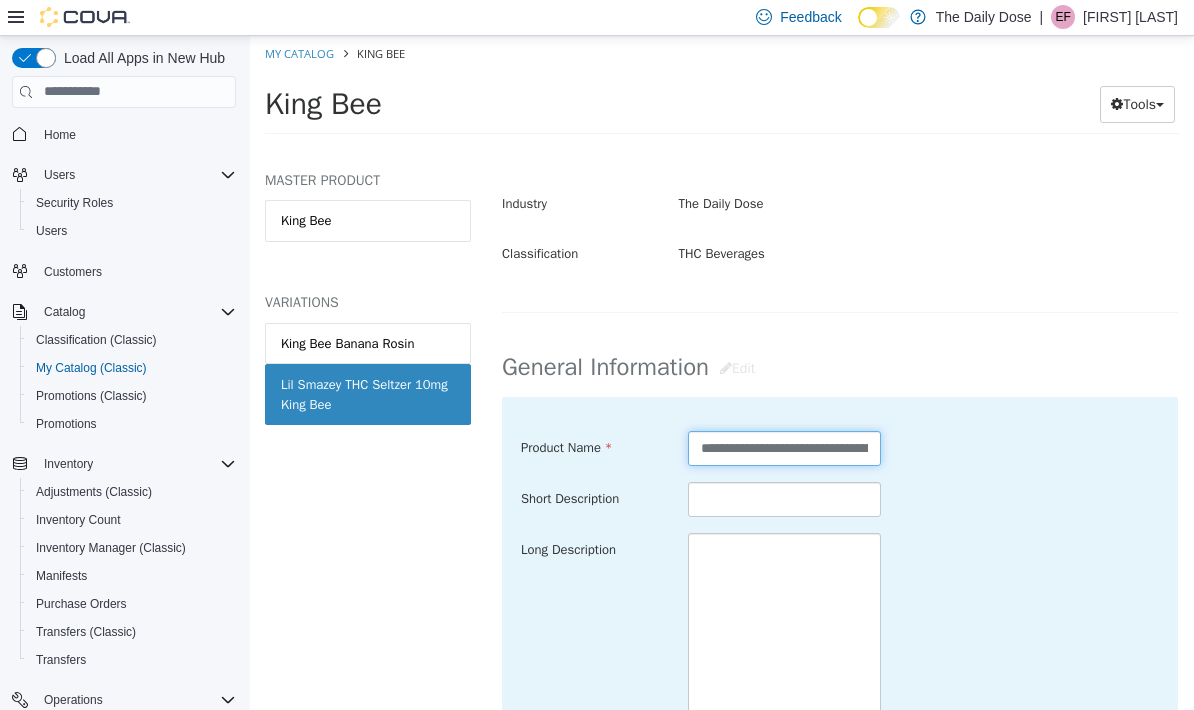 click on "**********" at bounding box center (784, 447) 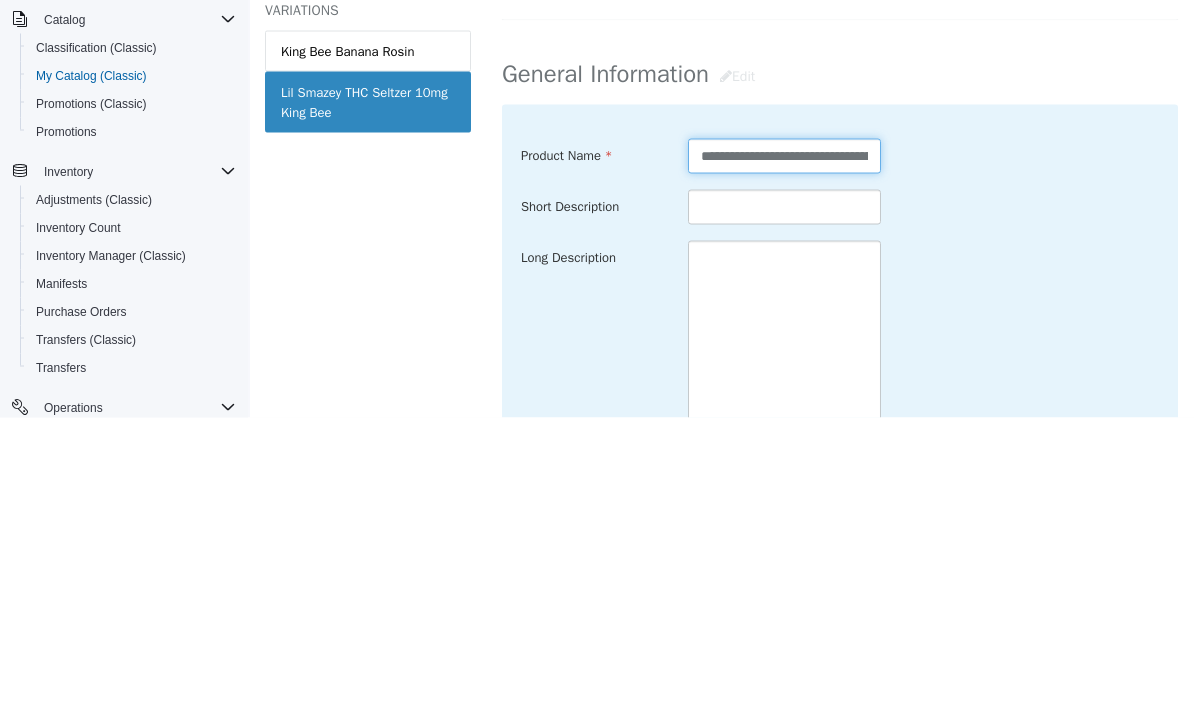 click on "**********" at bounding box center [784, 155] 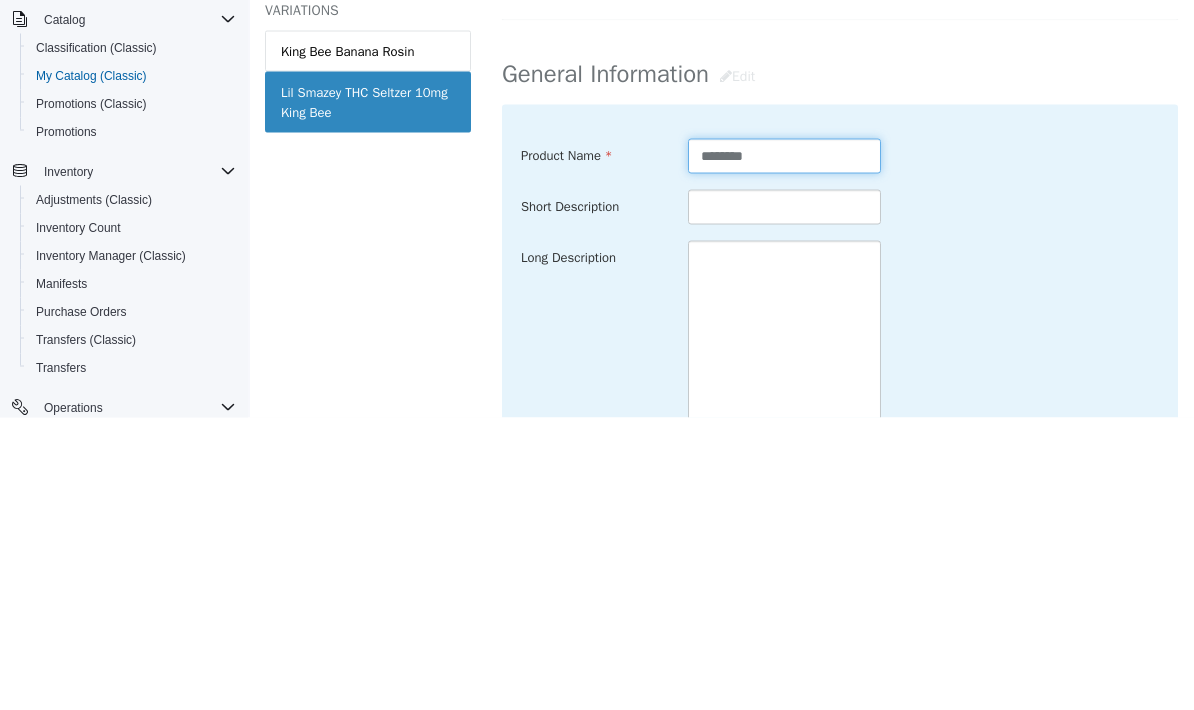 click on "********" at bounding box center [784, 155] 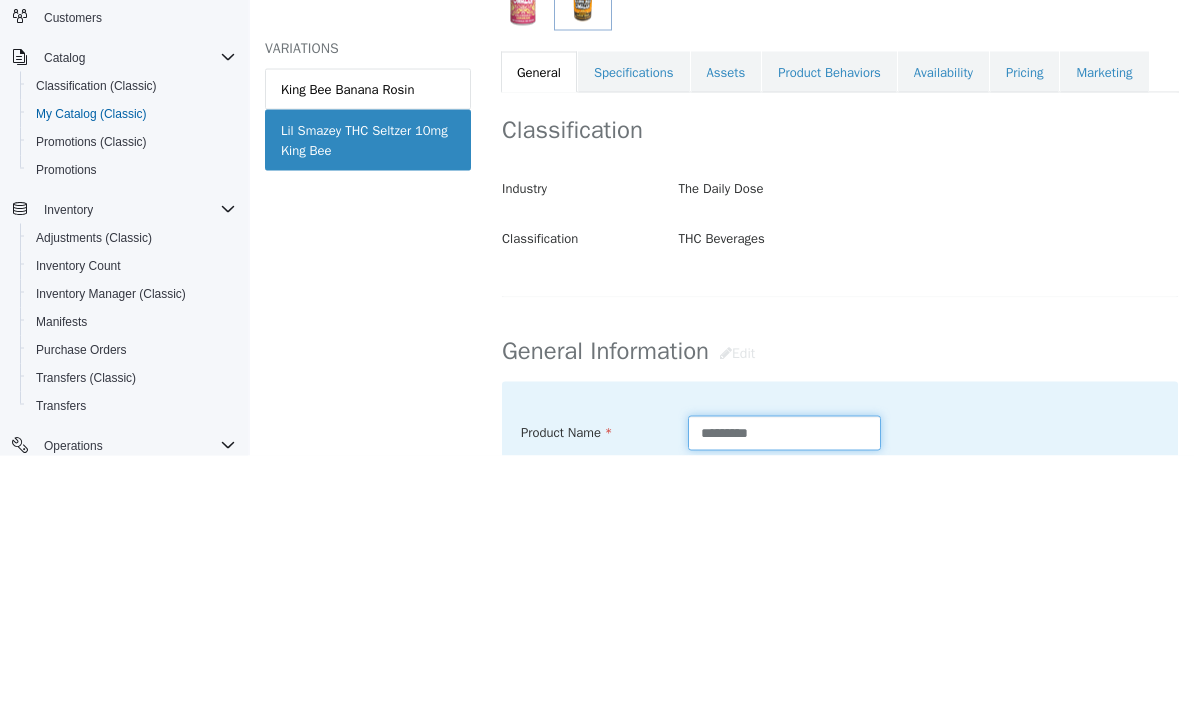 scroll, scrollTop: 217, scrollLeft: 8, axis: both 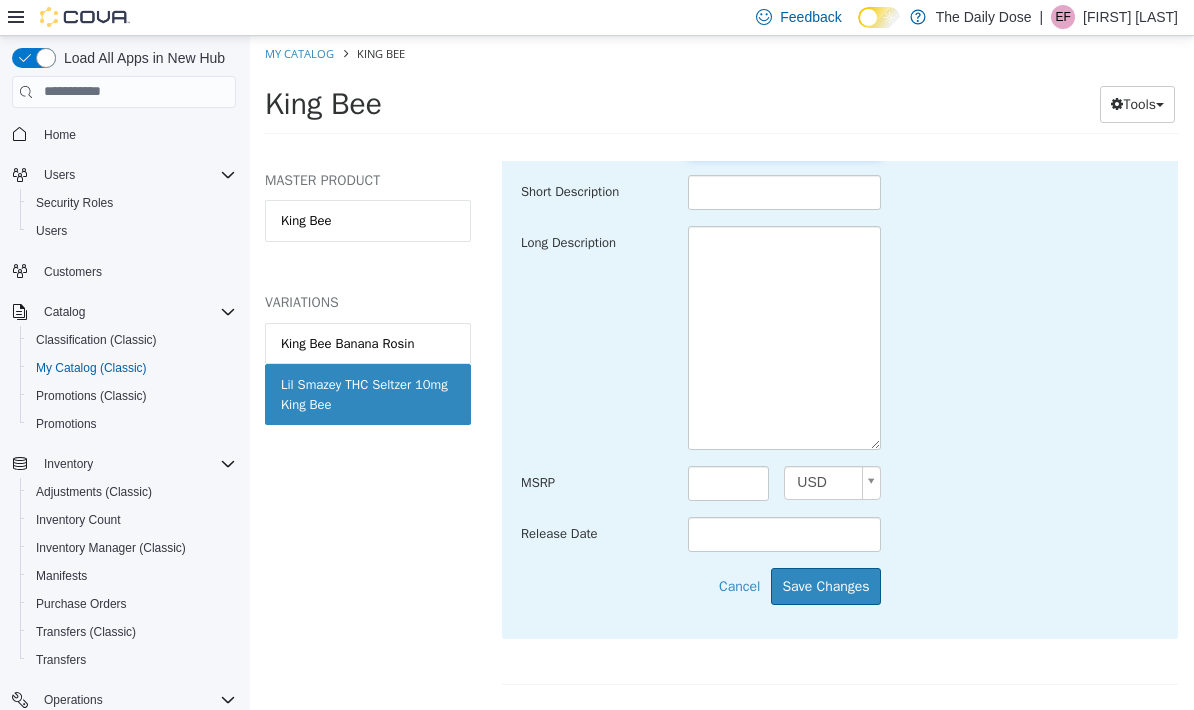 type on "**********" 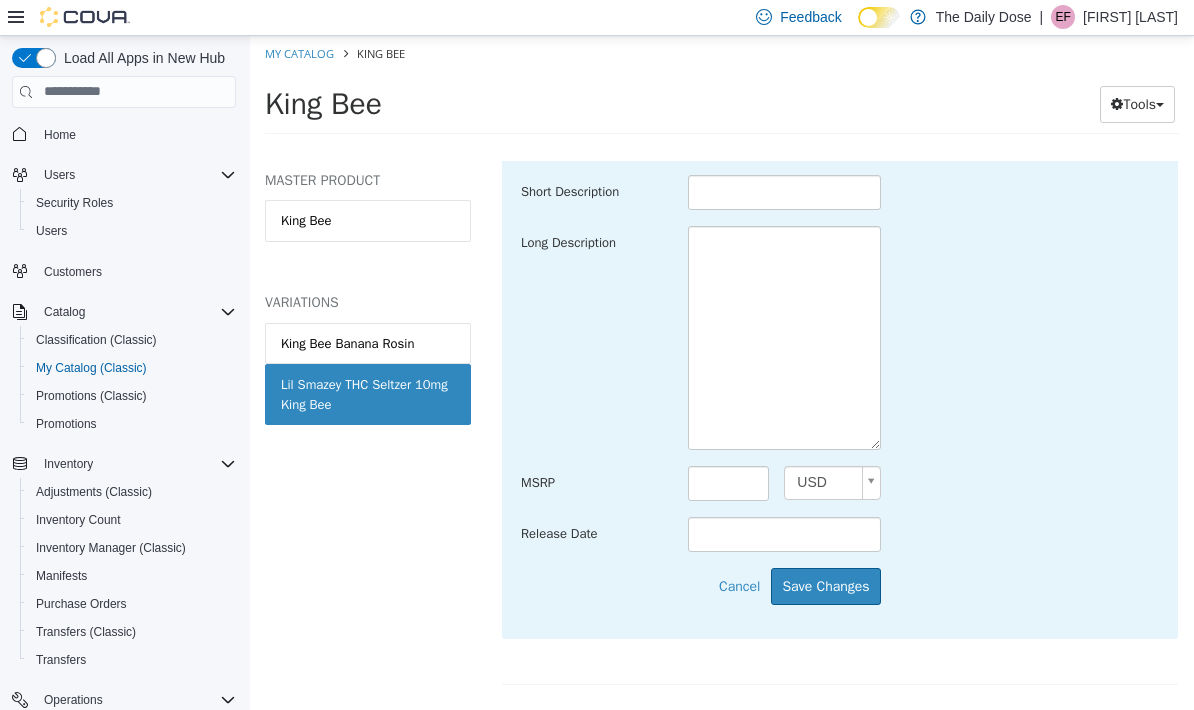 click on "Save Changes" at bounding box center (825, 585) 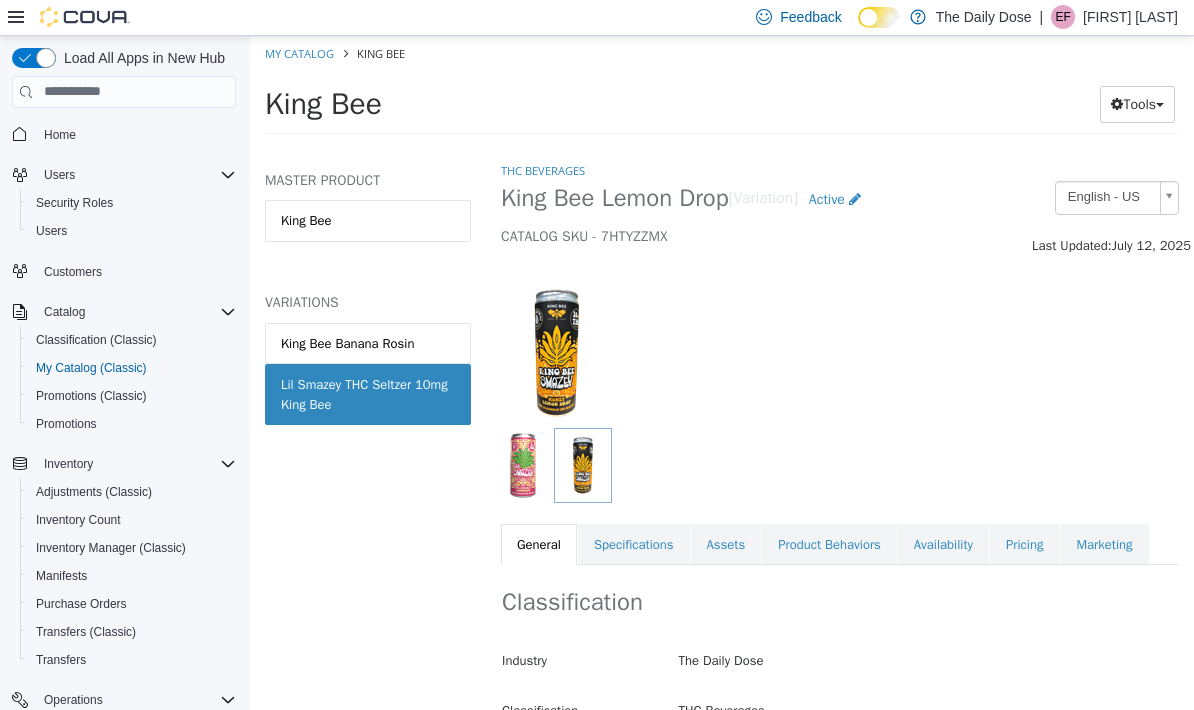 scroll, scrollTop: 0, scrollLeft: 0, axis: both 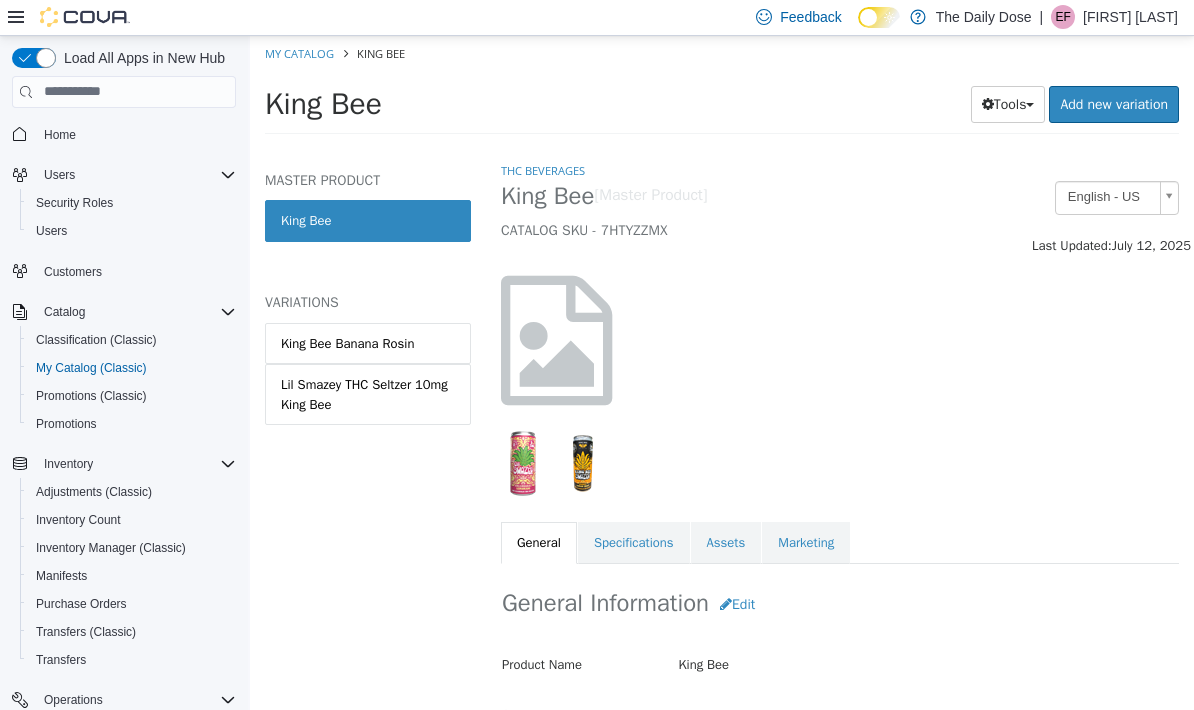 click on "King Bee Banana Rosin" at bounding box center [347, 343] 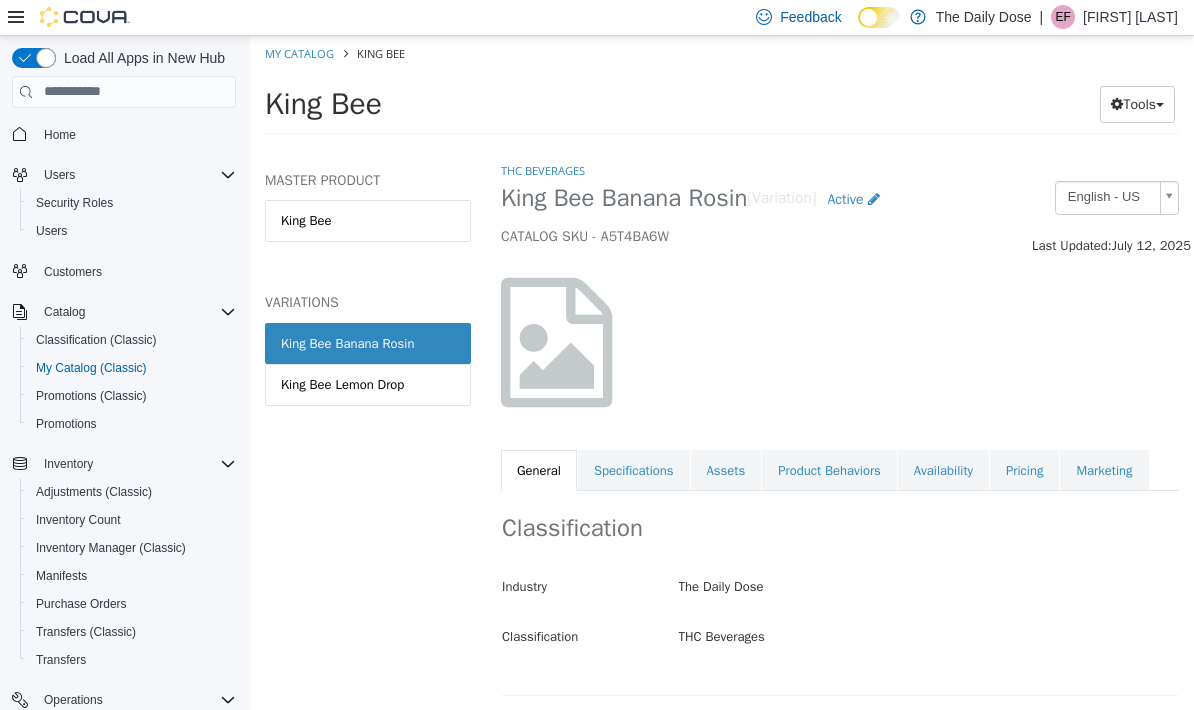 click on "King Bee Lemon Drop" at bounding box center (342, 384) 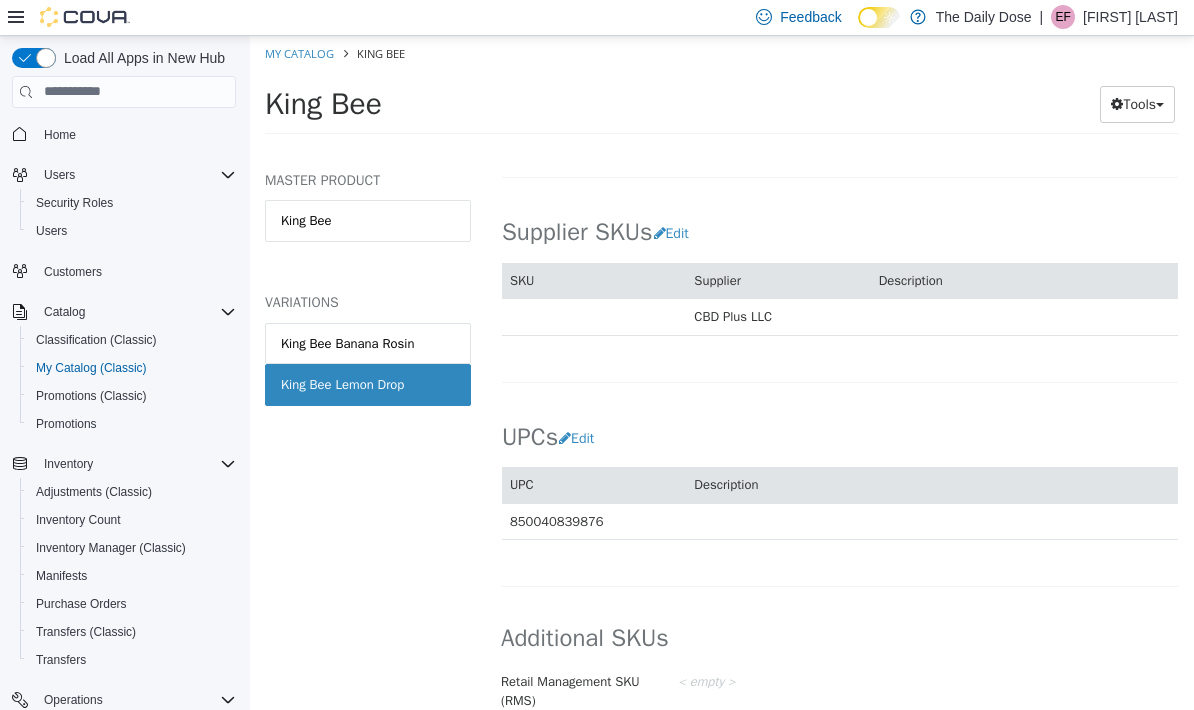 scroll, scrollTop: 1289, scrollLeft: 0, axis: vertical 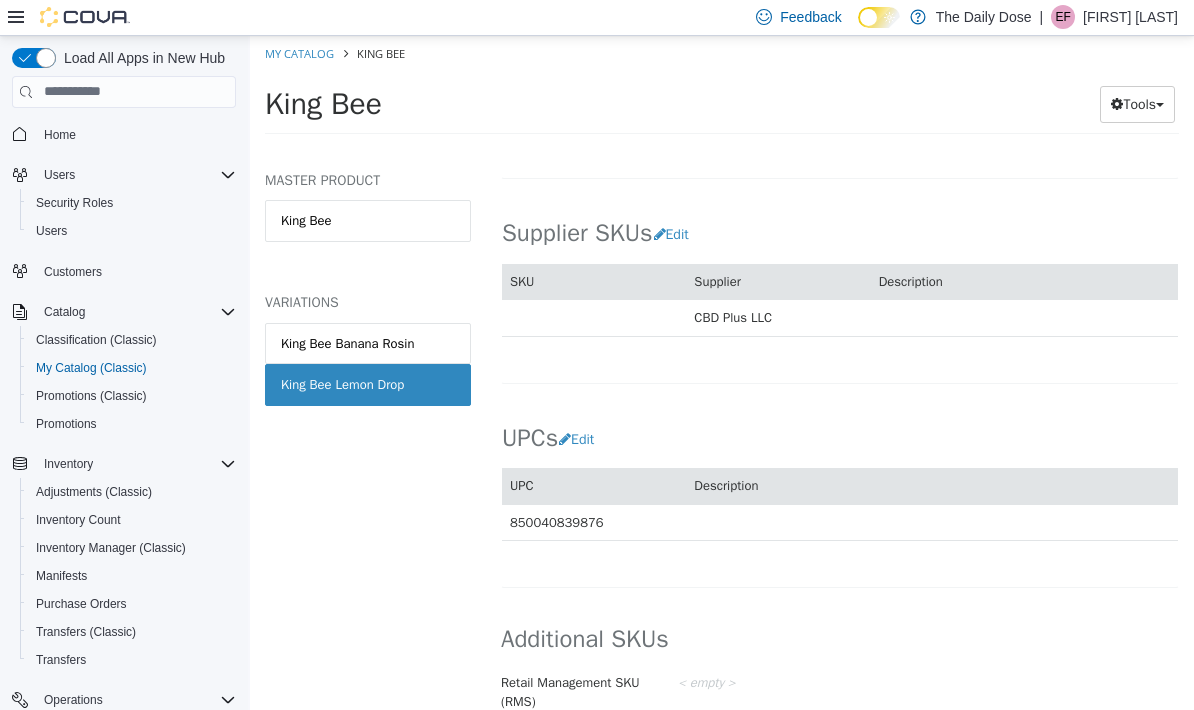 click on "Edit" at bounding box center (676, 233) 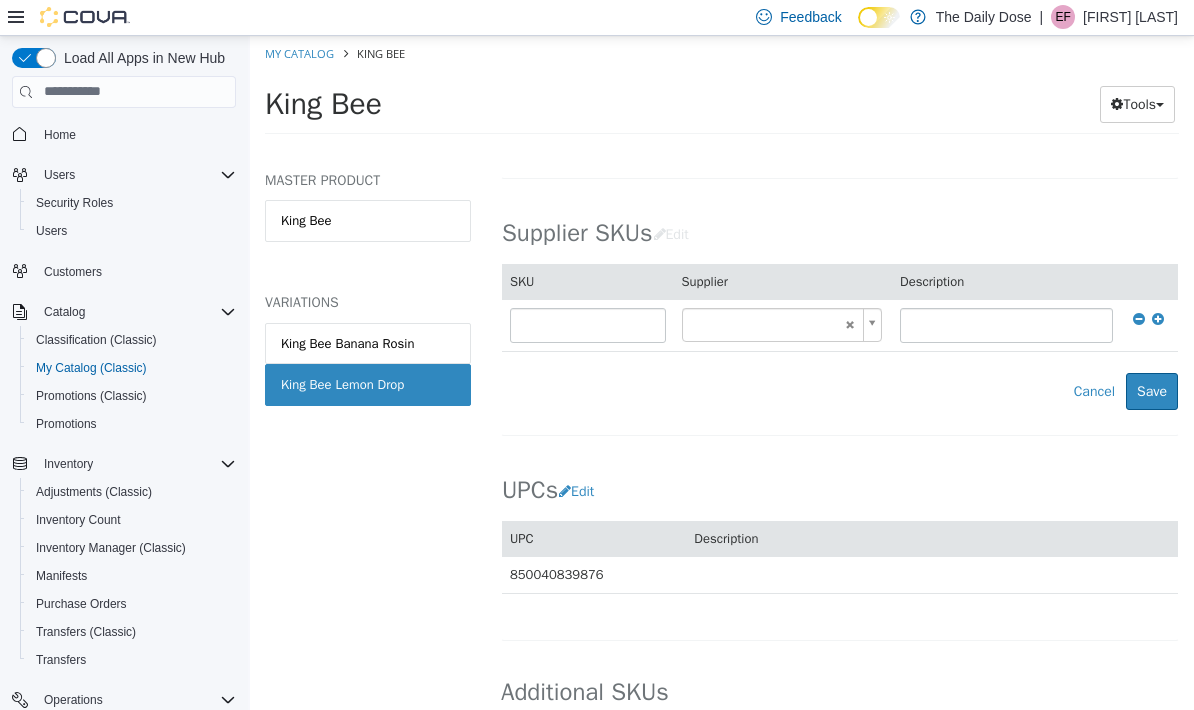 type on "******" 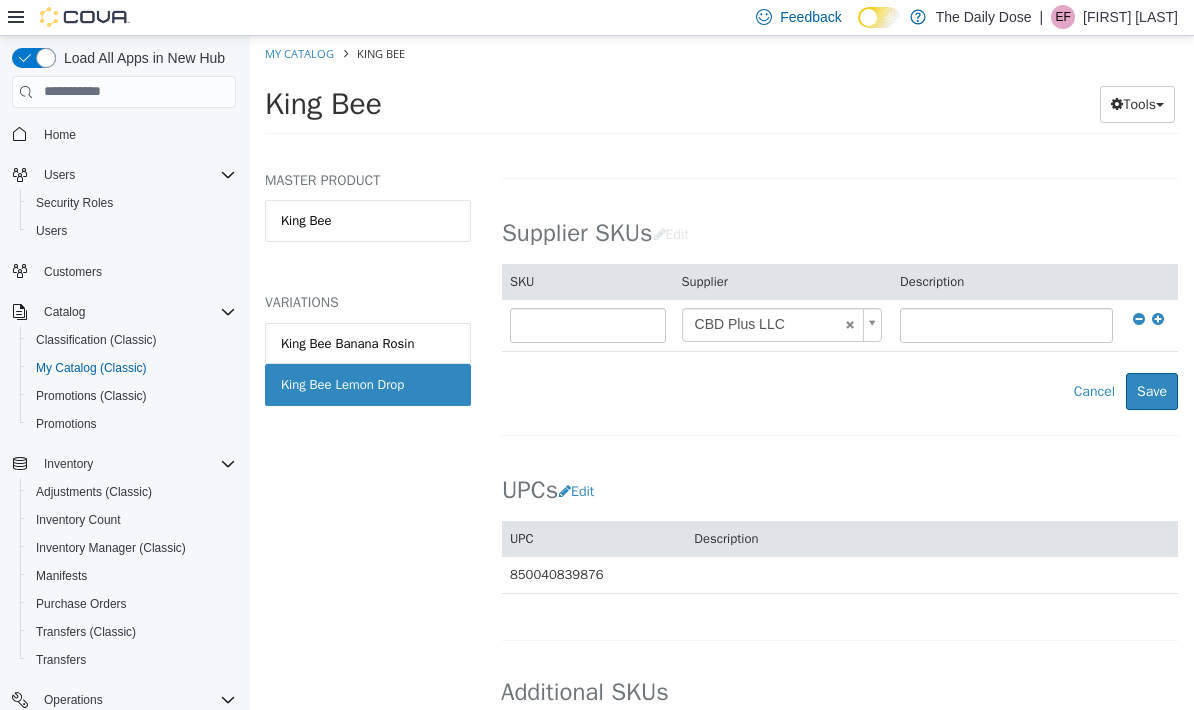 click on "Supplier SKUs 	Edit SKU Supplier Description 		 CBD Plus LLC 		******
Cancel Save" at bounding box center (840, 301) 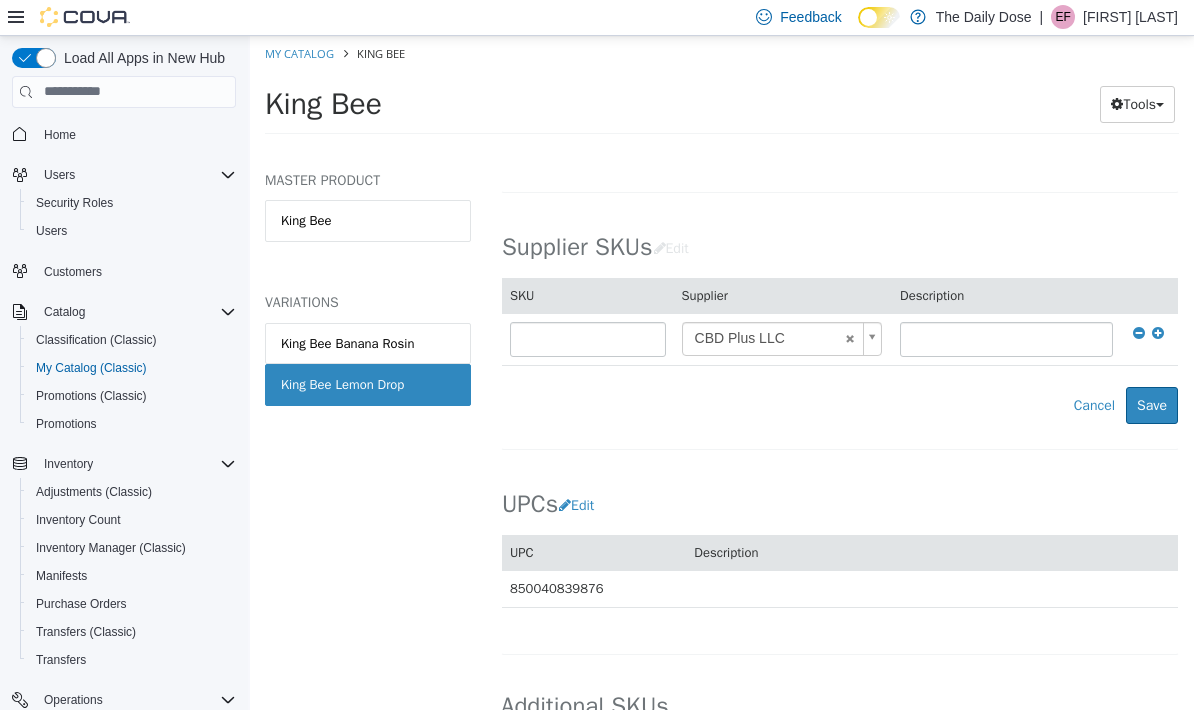 scroll, scrollTop: 1275, scrollLeft: 8, axis: both 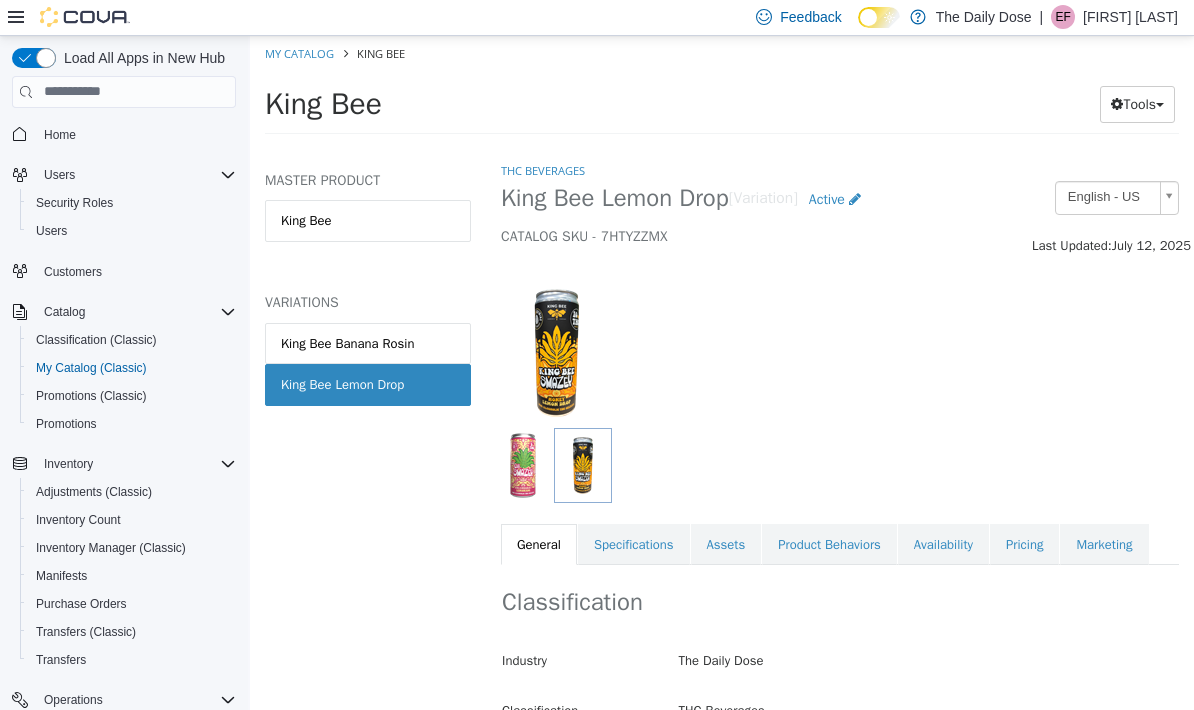 click on "MASTER PRODUCT
King Bee
VARIATIONS
King Bee Banana Rosin
King Bee Lemon Drop" at bounding box center [368, 309] 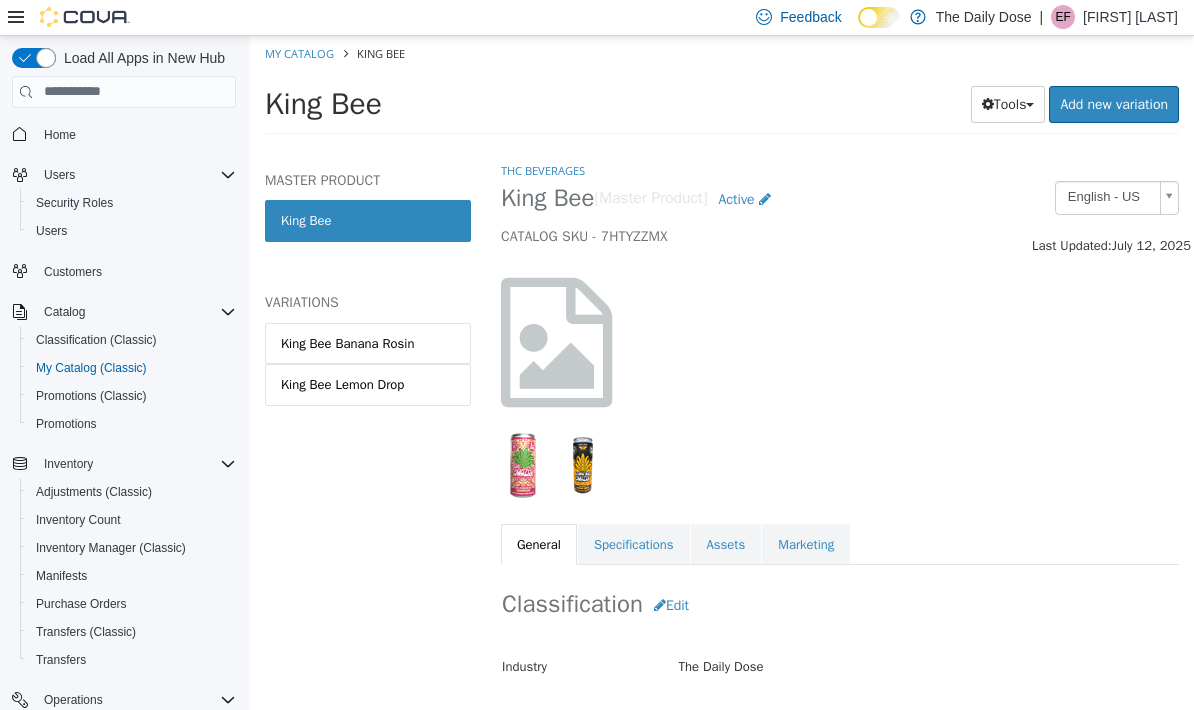 scroll, scrollTop: 0, scrollLeft: 0, axis: both 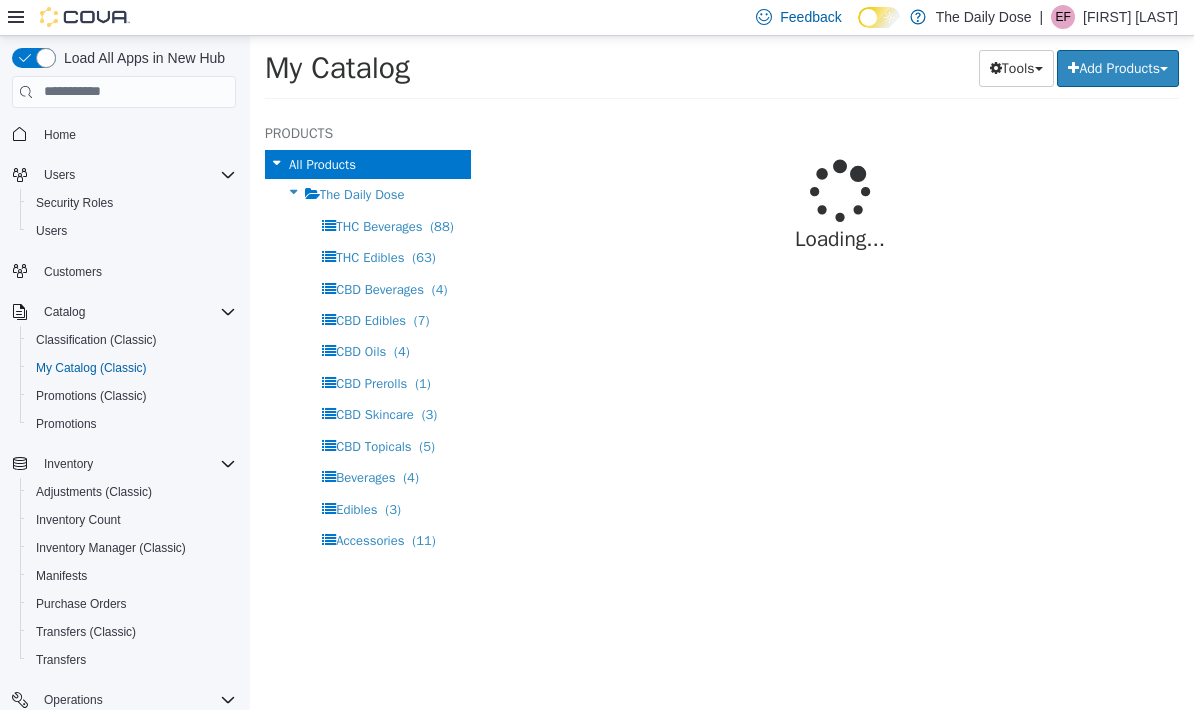 select on "**********" 